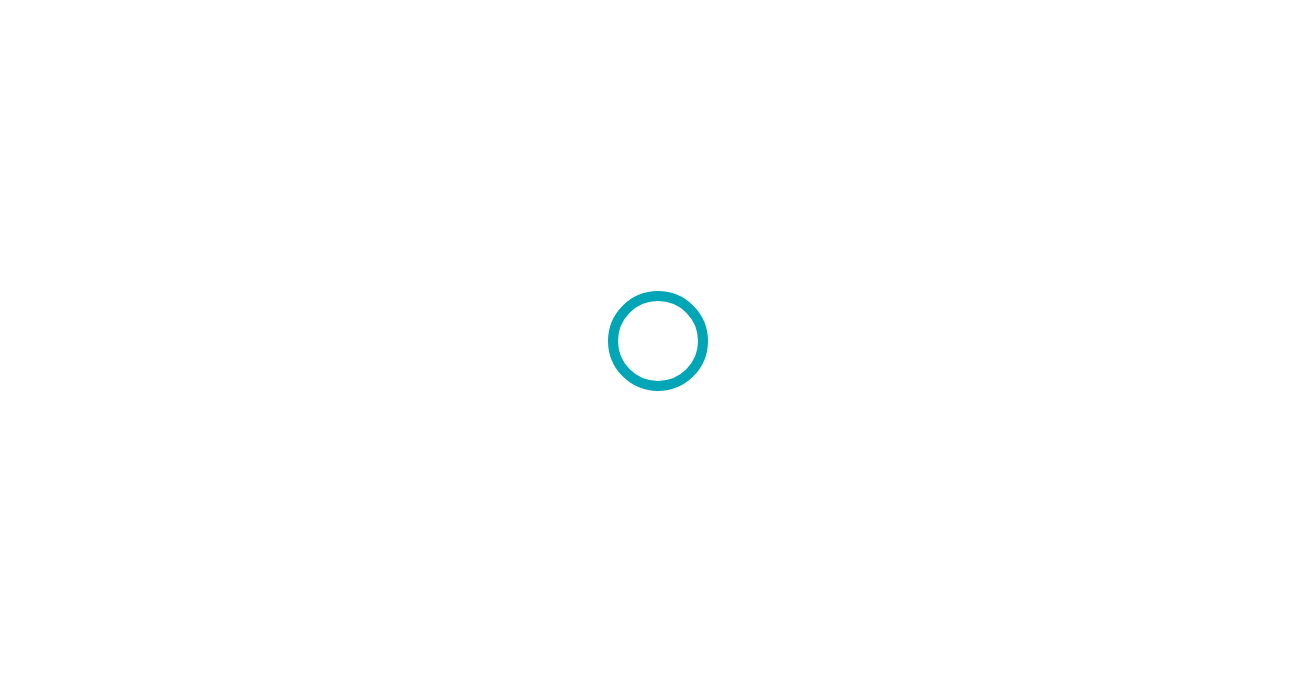scroll, scrollTop: 0, scrollLeft: 0, axis: both 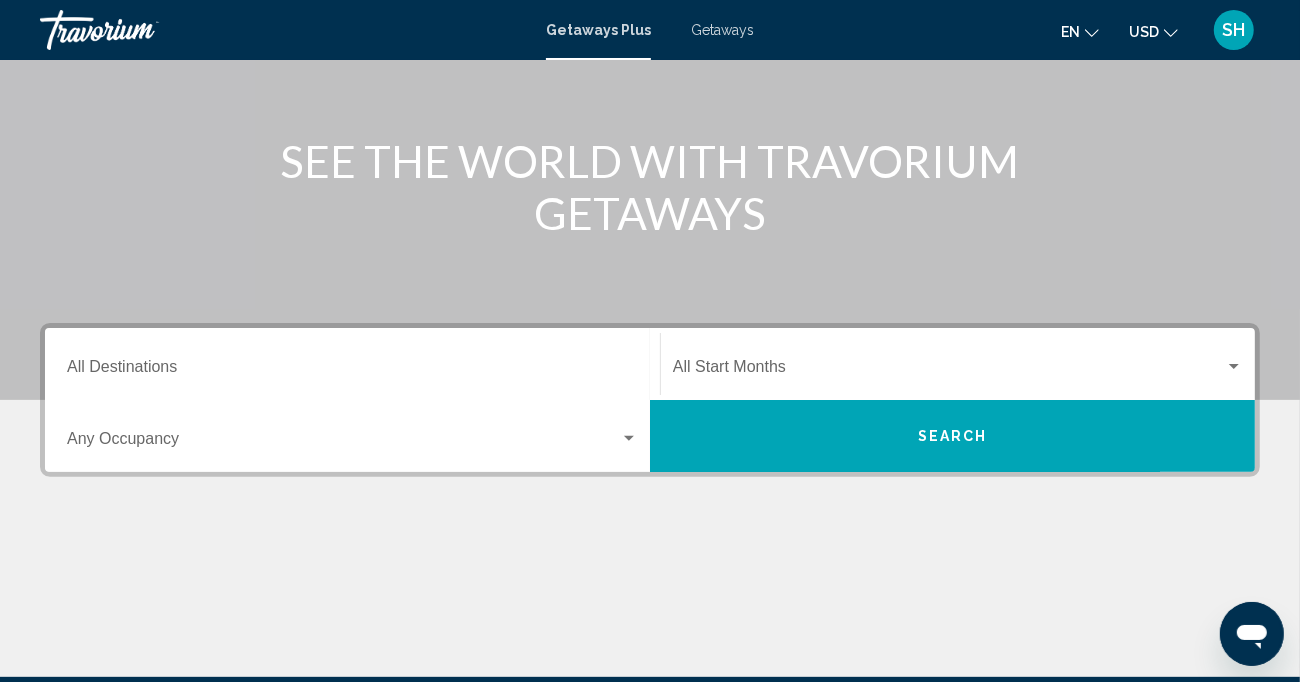 click on "Destination All Destinations" at bounding box center [352, 371] 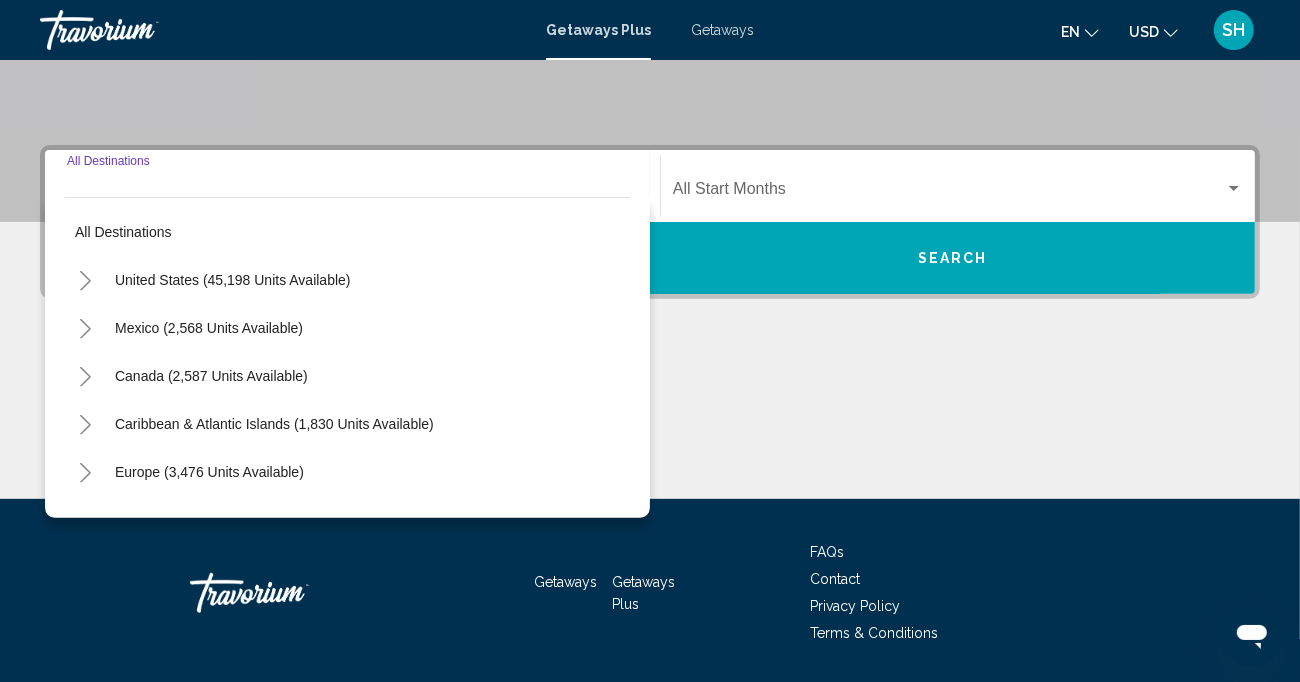 scroll, scrollTop: 438, scrollLeft: 0, axis: vertical 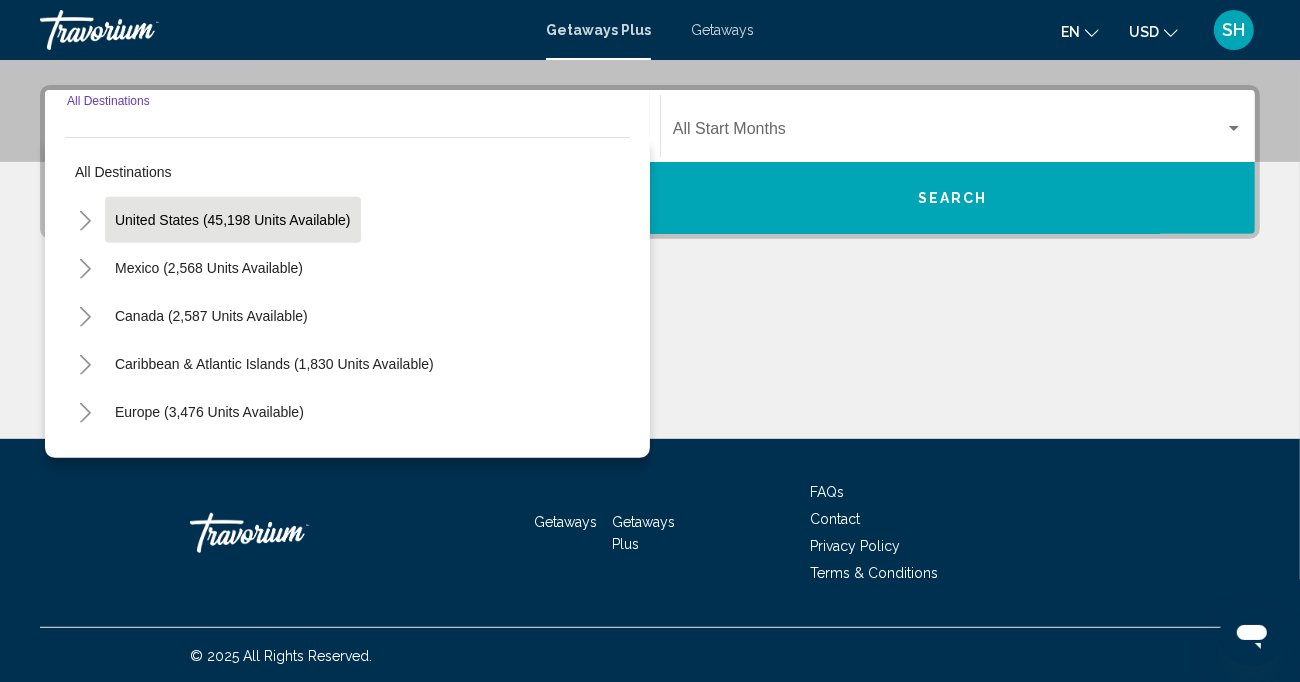 click on "United States (45,198 units available)" at bounding box center [209, 268] 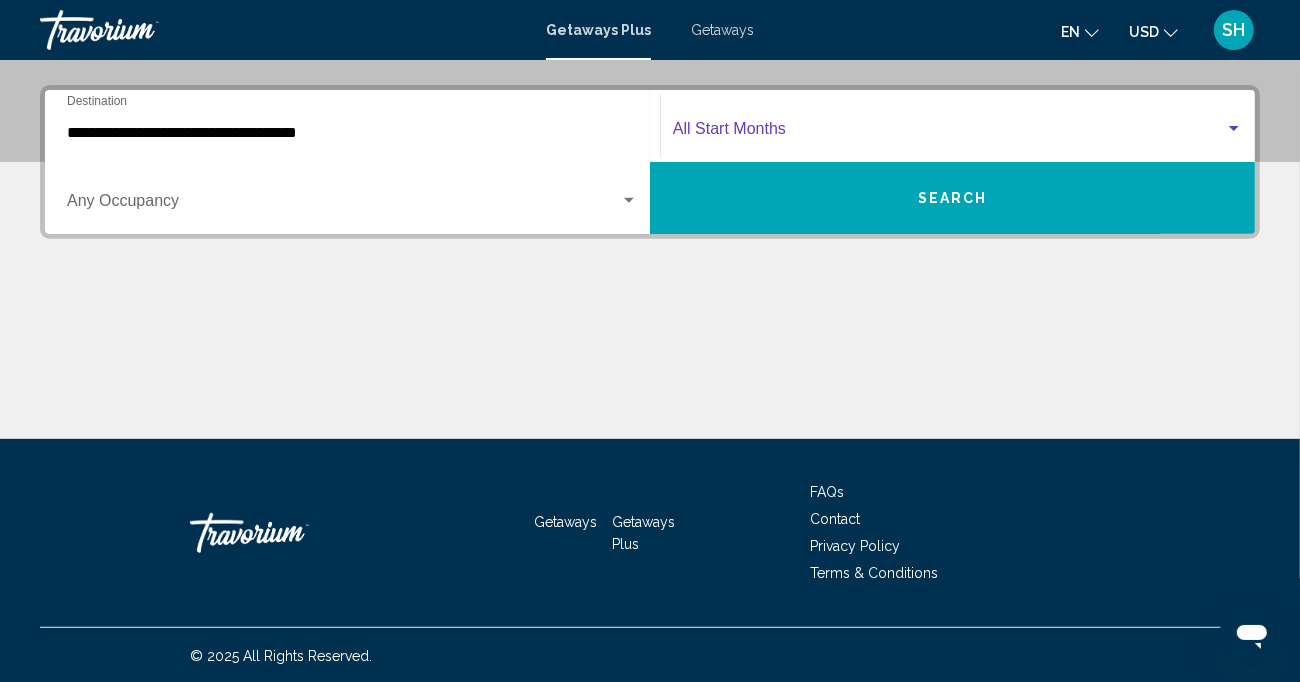 click at bounding box center [949, 133] 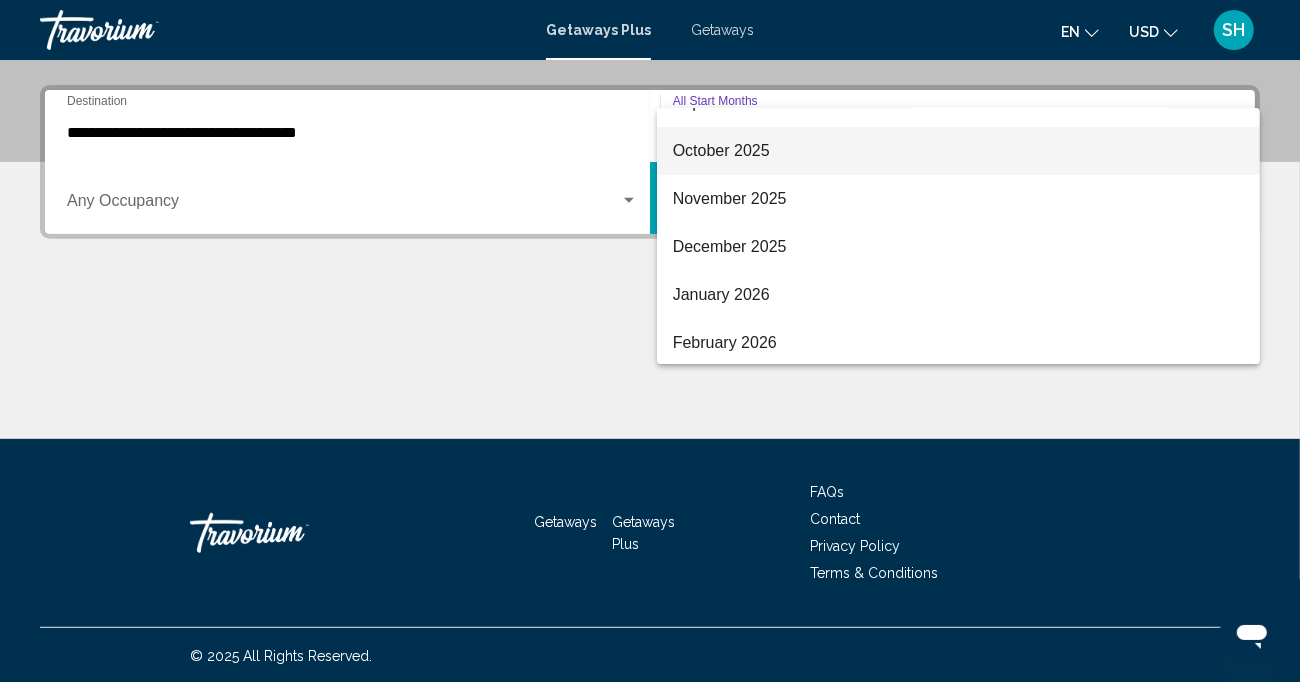 scroll, scrollTop: 100, scrollLeft: 0, axis: vertical 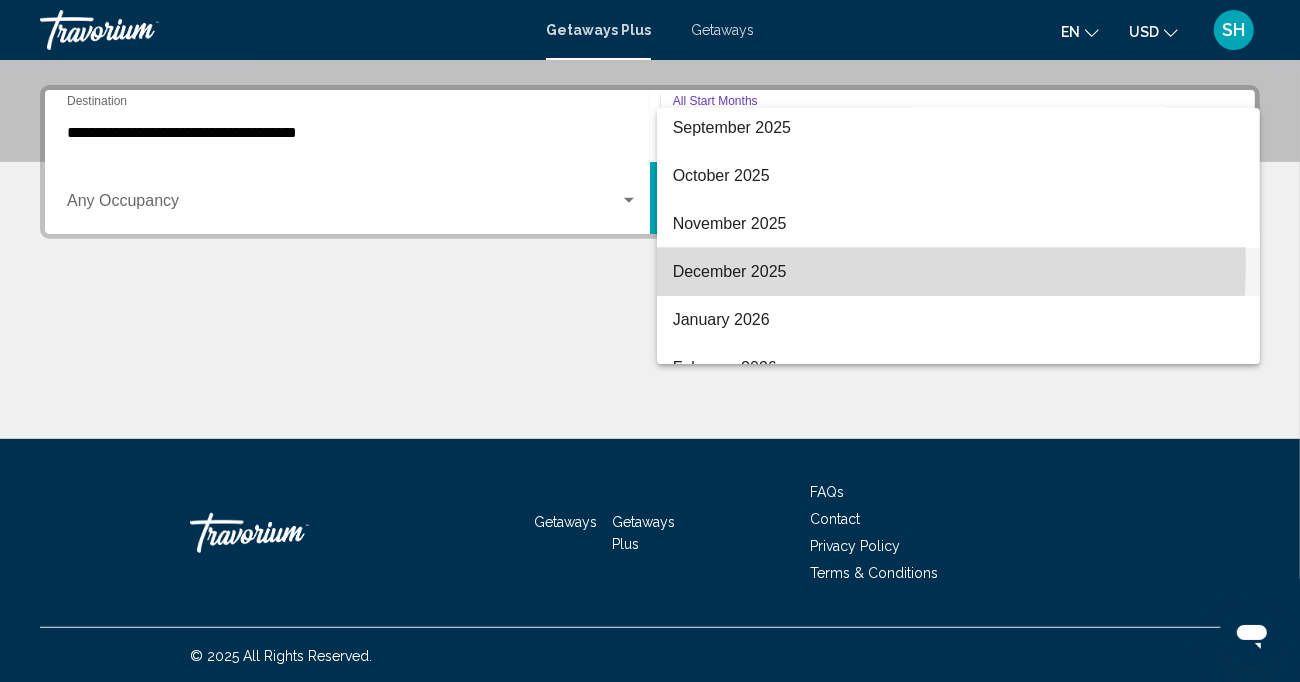 click on "December 2025" at bounding box center (958, 272) 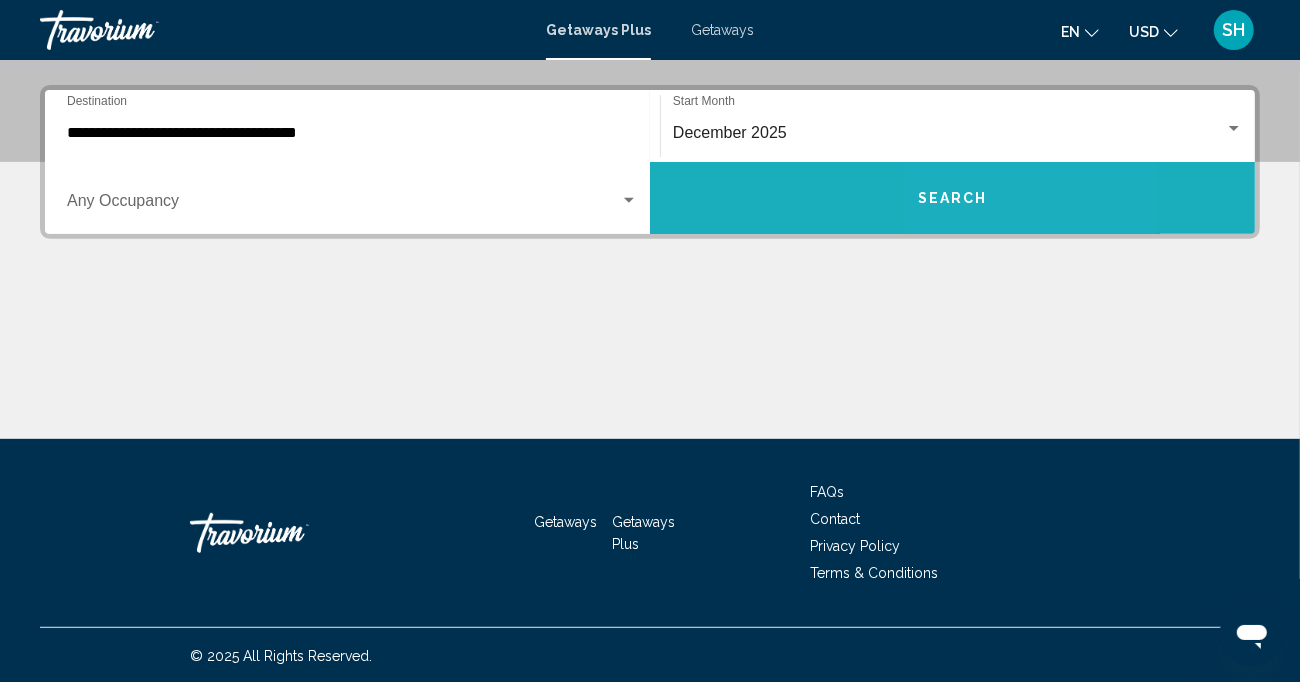 click on "Search" at bounding box center (953, 199) 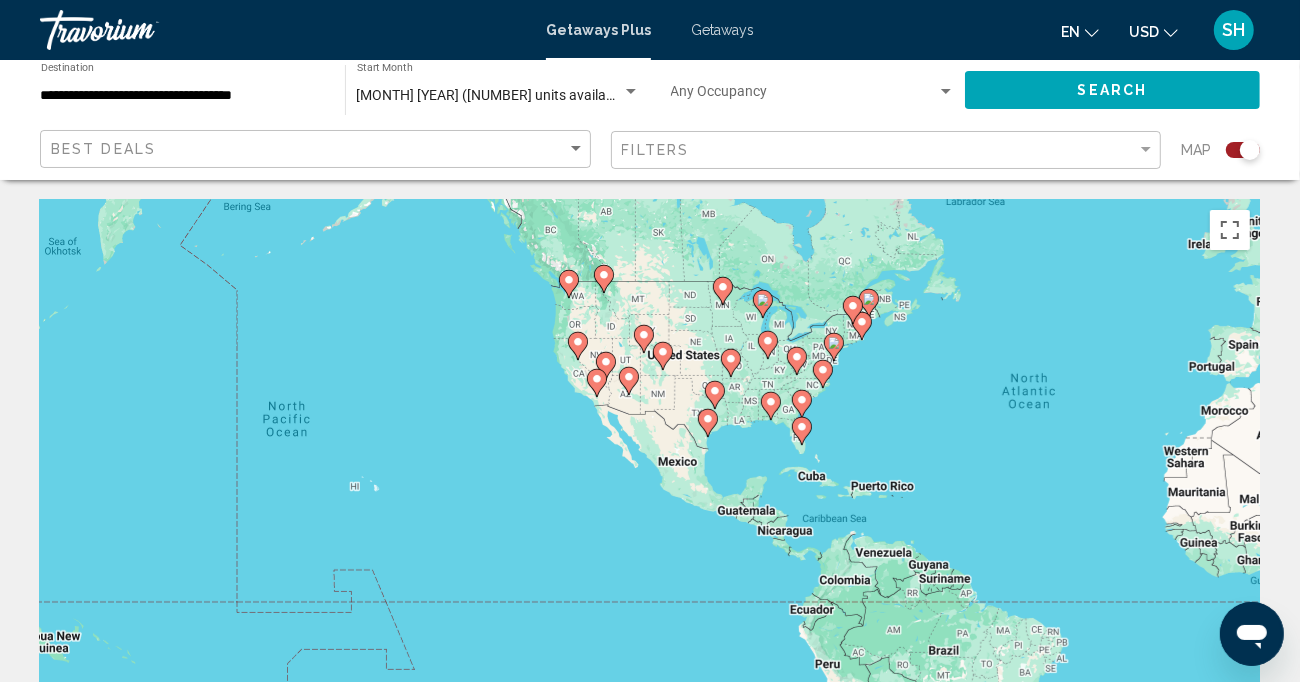 drag, startPoint x: 515, startPoint y: 369, endPoint x: 938, endPoint y: 302, distance: 428.2733 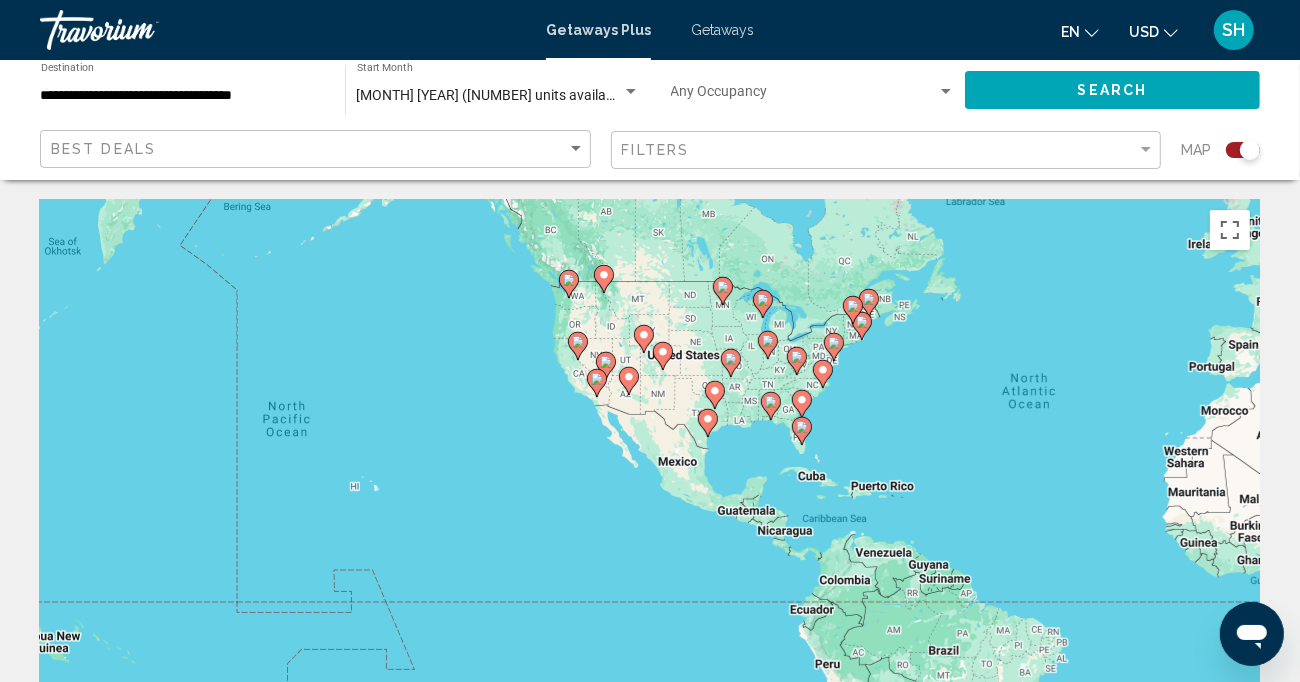 click on "To activate drag with keyboard, press Alt + Enter. Once in keyboard drag state, use the arrow keys to move the marker. To complete the drag, press the Enter key. To cancel, press Escape." at bounding box center [650, 500] 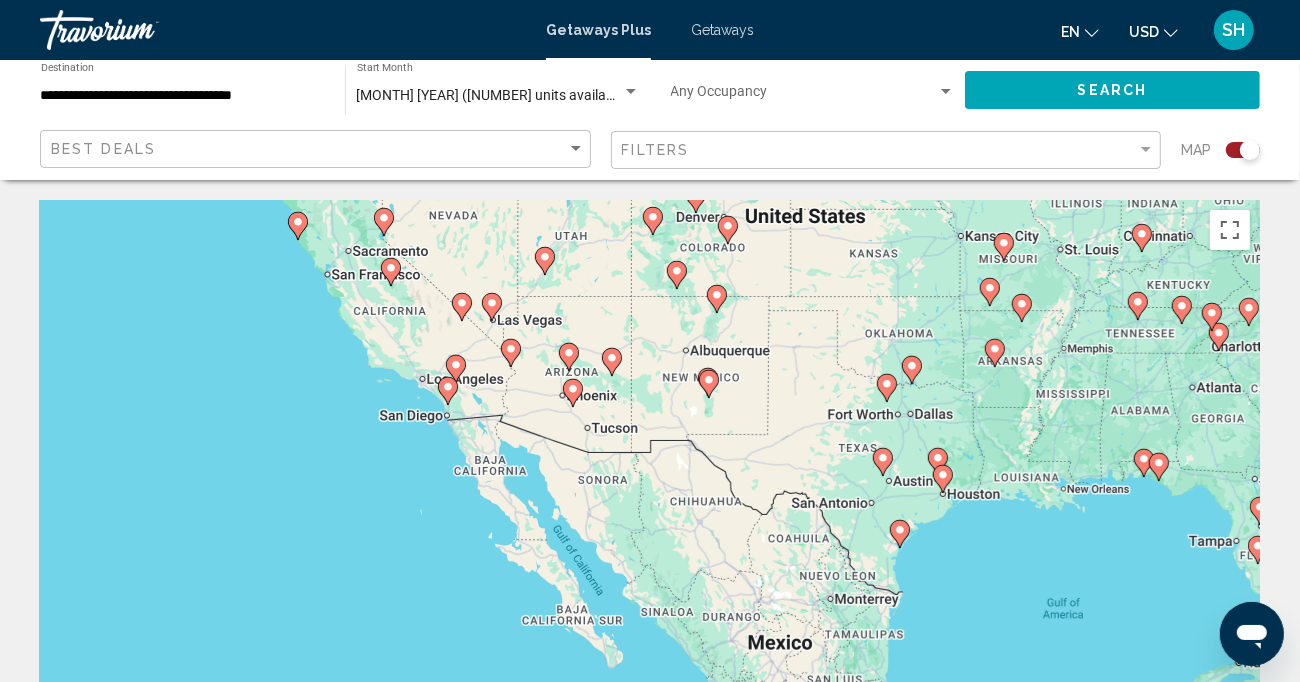 drag, startPoint x: 361, startPoint y: 454, endPoint x: 235, endPoint y: 330, distance: 176.78235 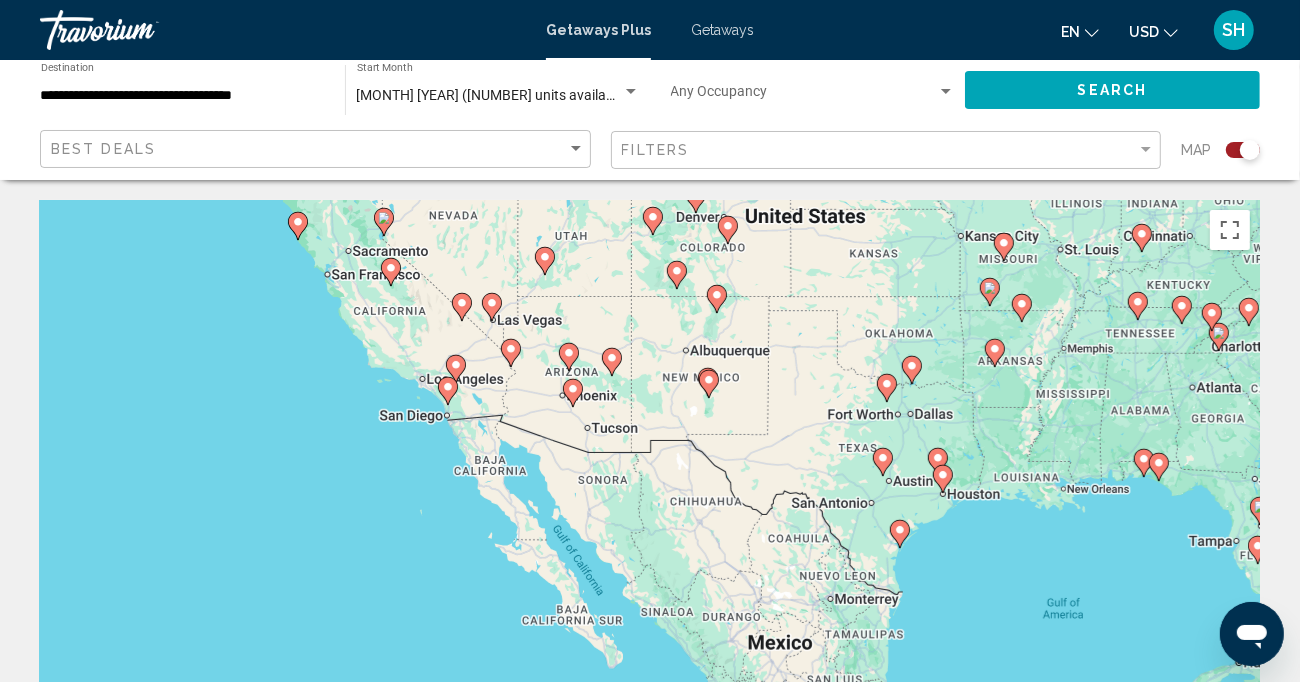 click on "To activate drag with keyboard, press Alt + Enter. Once in keyboard drag state, use the arrow keys to move the marker. To complete the drag, press the Enter key. To cancel, press Escape." at bounding box center [650, 500] 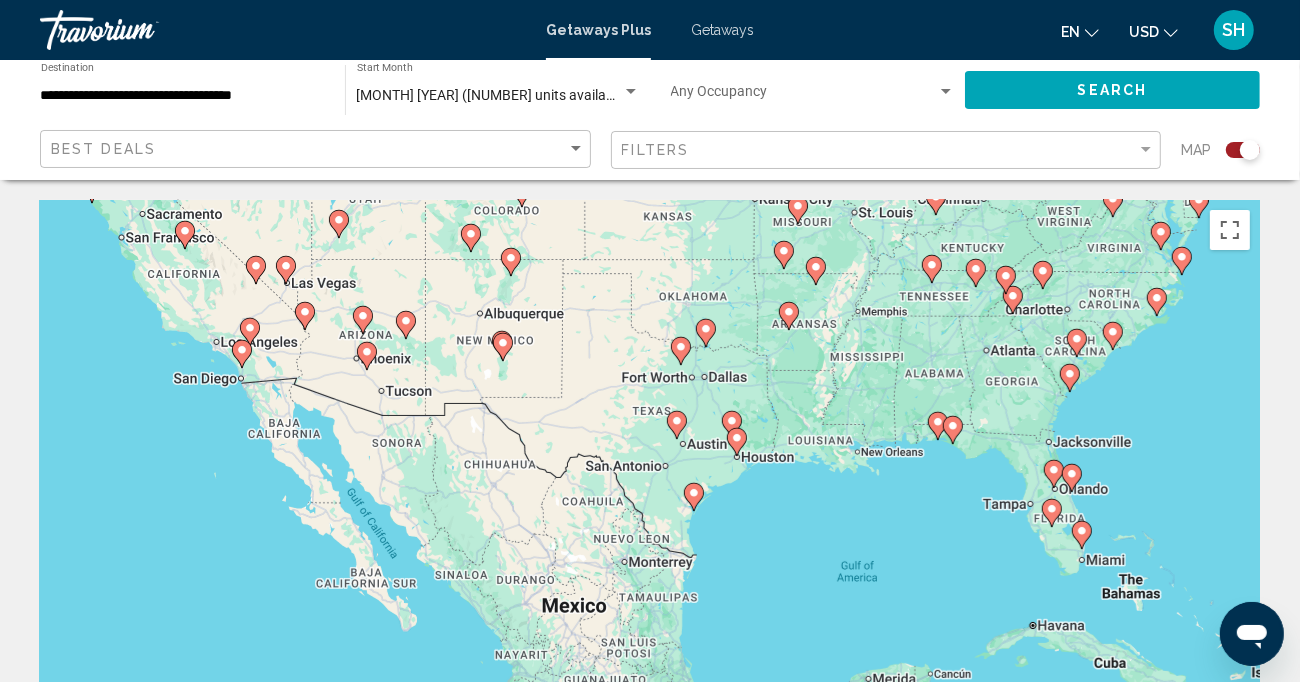 drag, startPoint x: 732, startPoint y: 454, endPoint x: 524, endPoint y: 416, distance: 211.44266 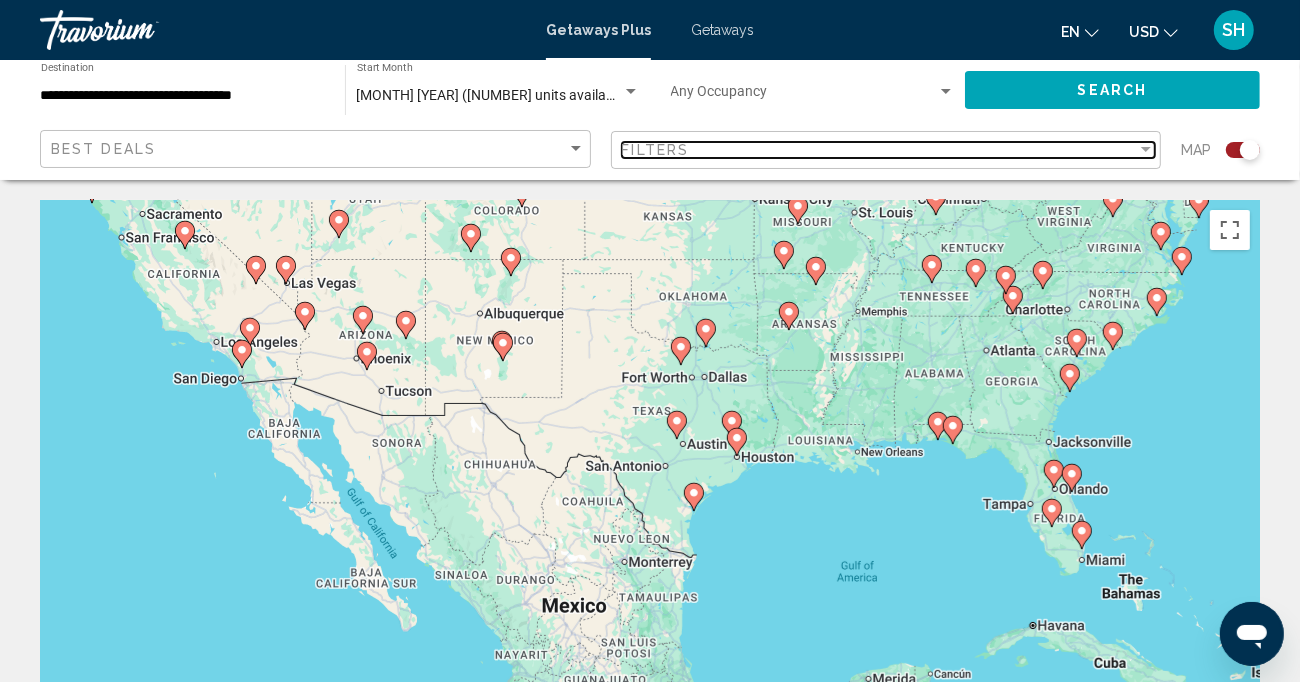 click on "Filters" at bounding box center (880, 150) 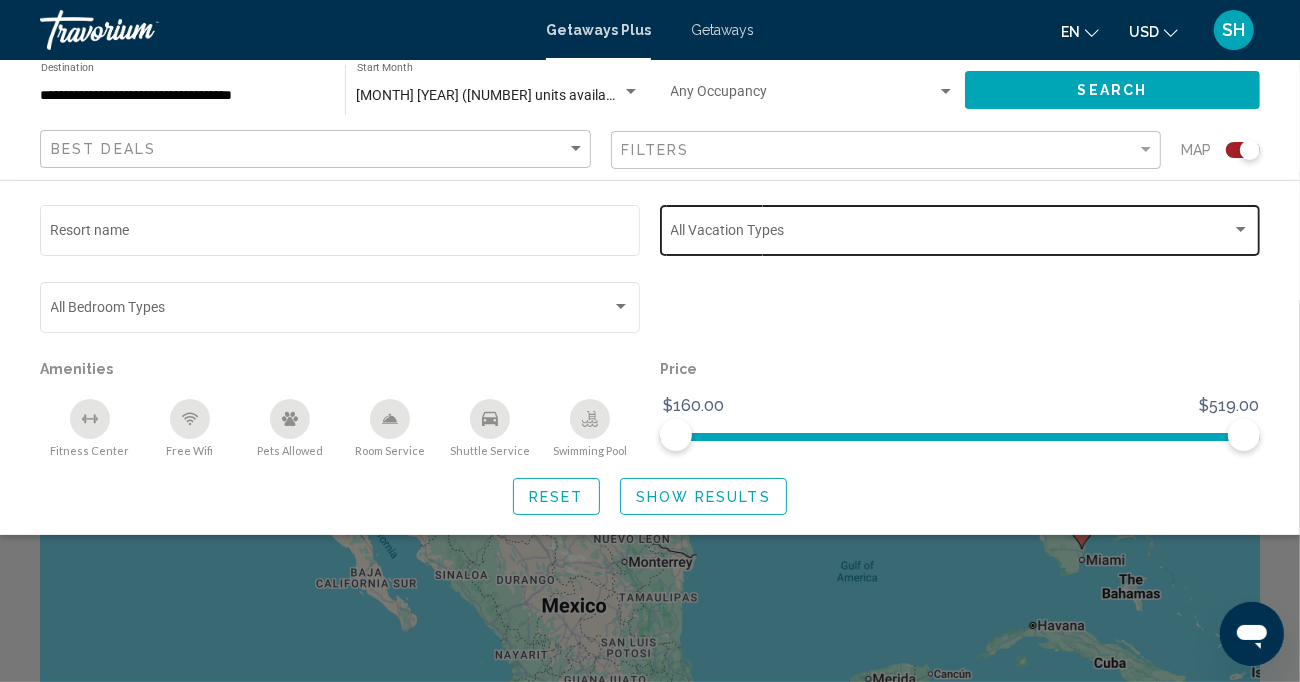 click at bounding box center (951, 234) 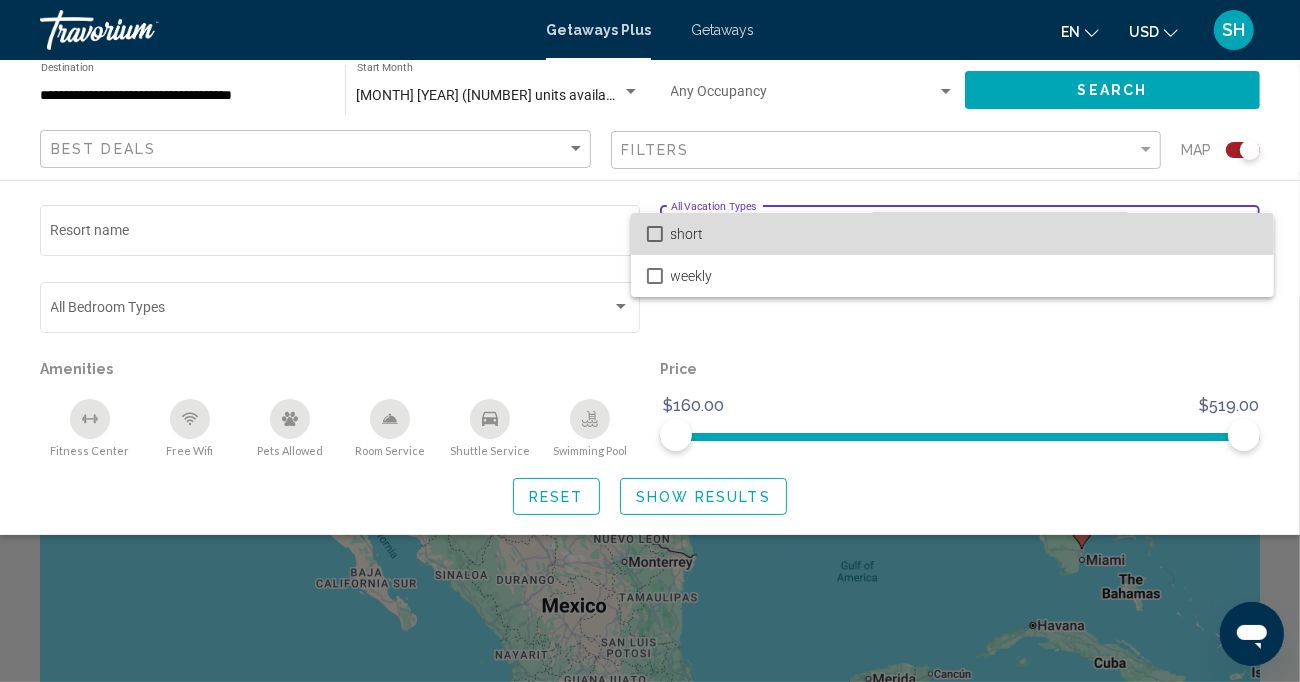 click on "short" at bounding box center [964, 234] 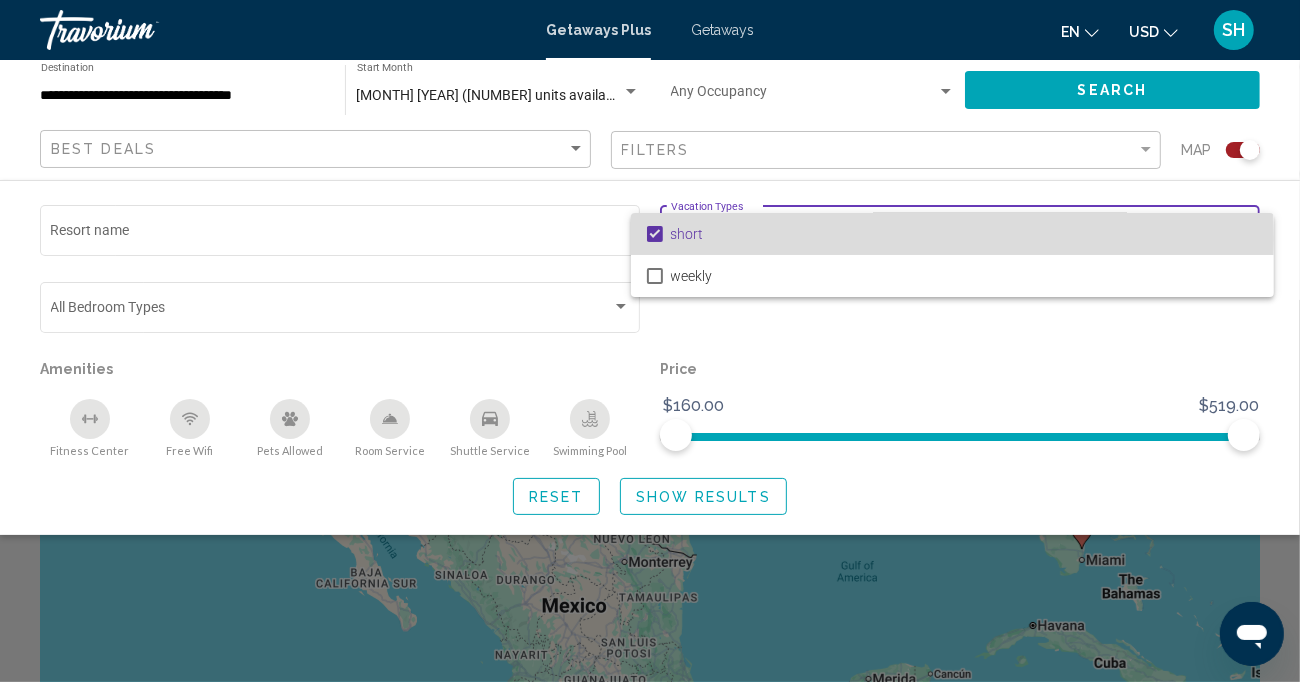 click on "short" at bounding box center [964, 234] 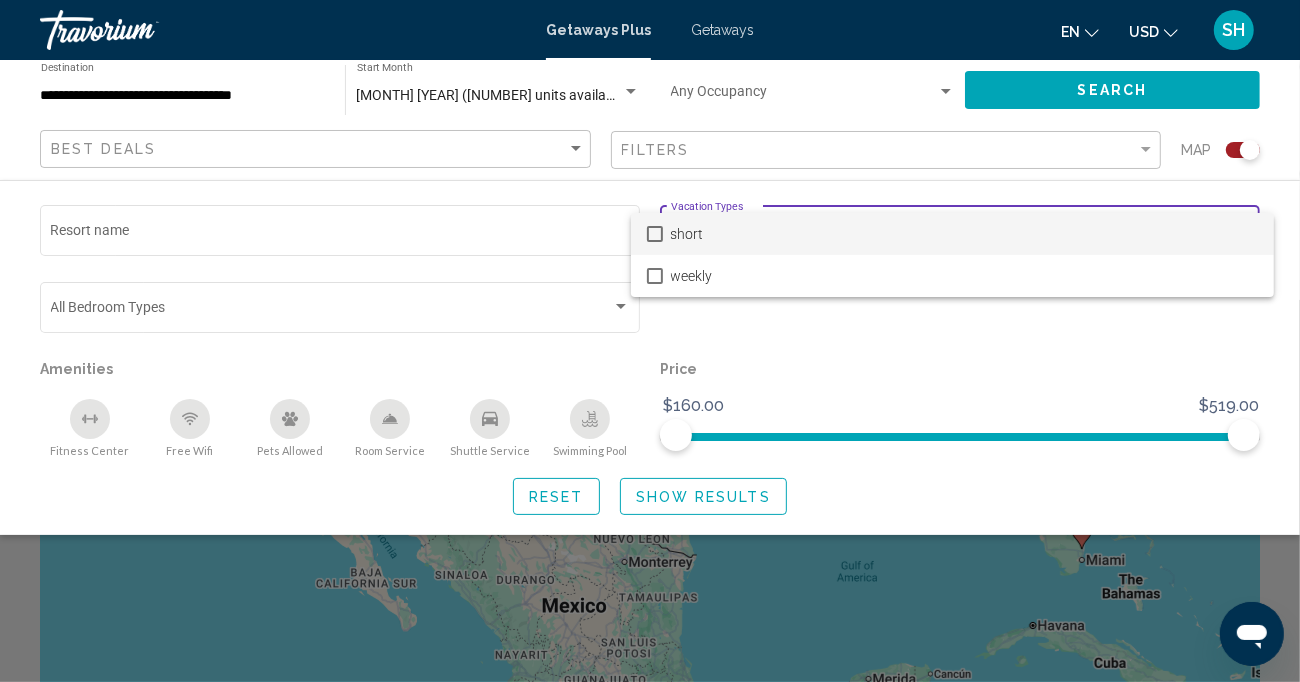 click at bounding box center [650, 341] 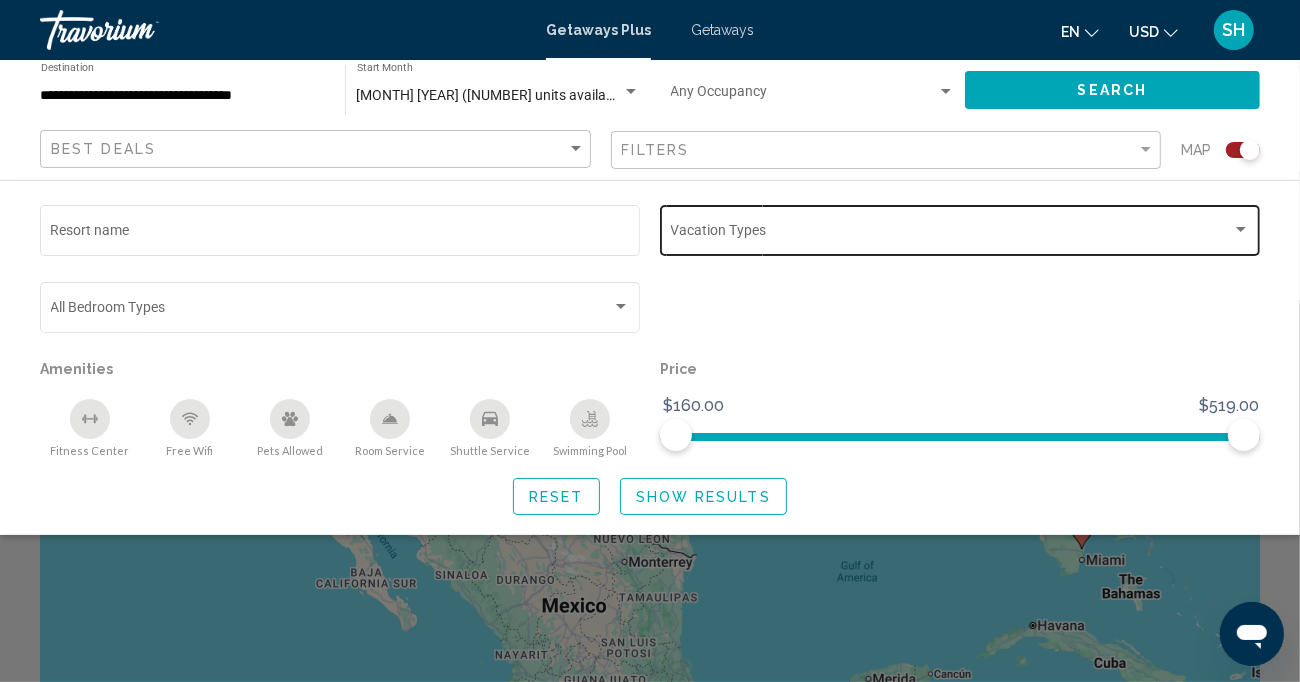 click on "Search" 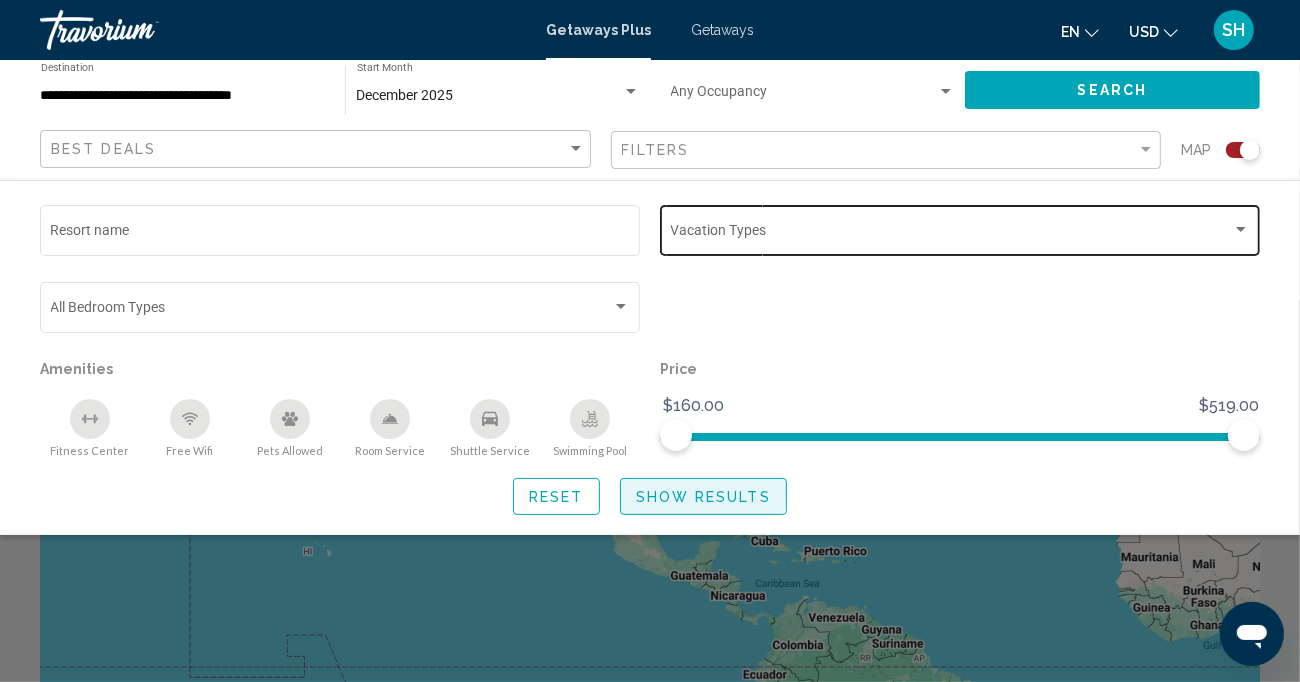 click on "Show Results" 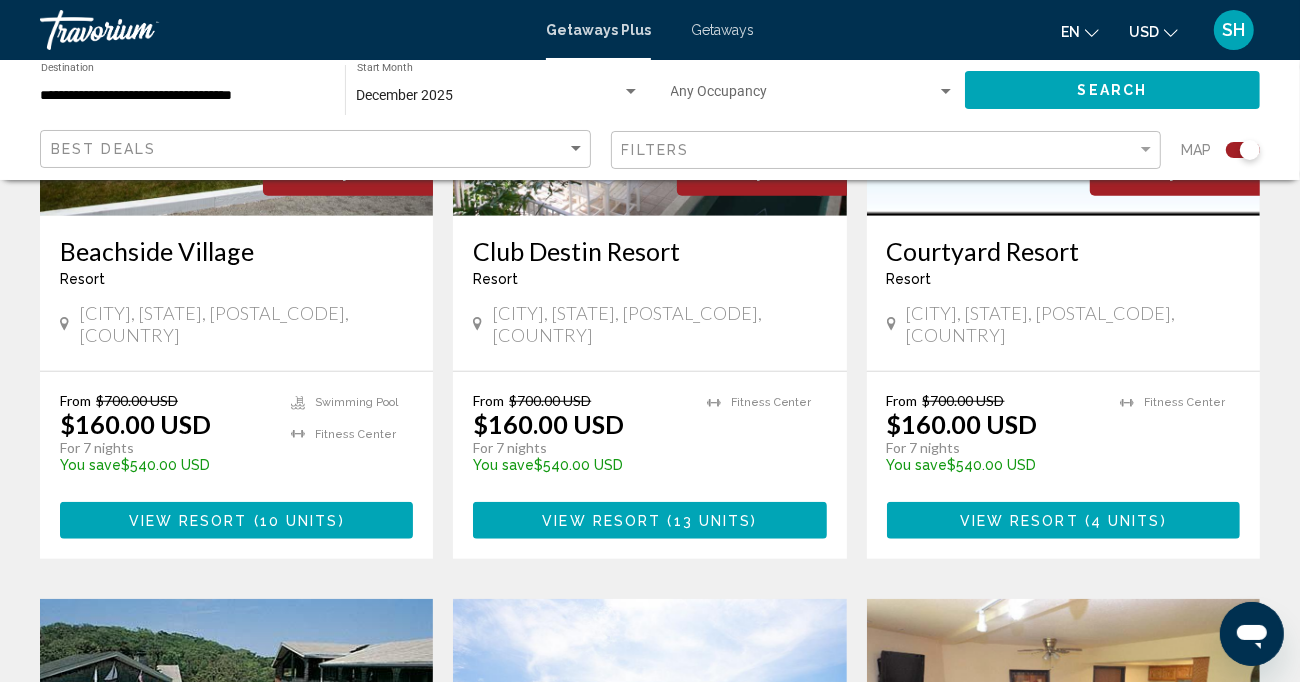 scroll, scrollTop: 1000, scrollLeft: 0, axis: vertical 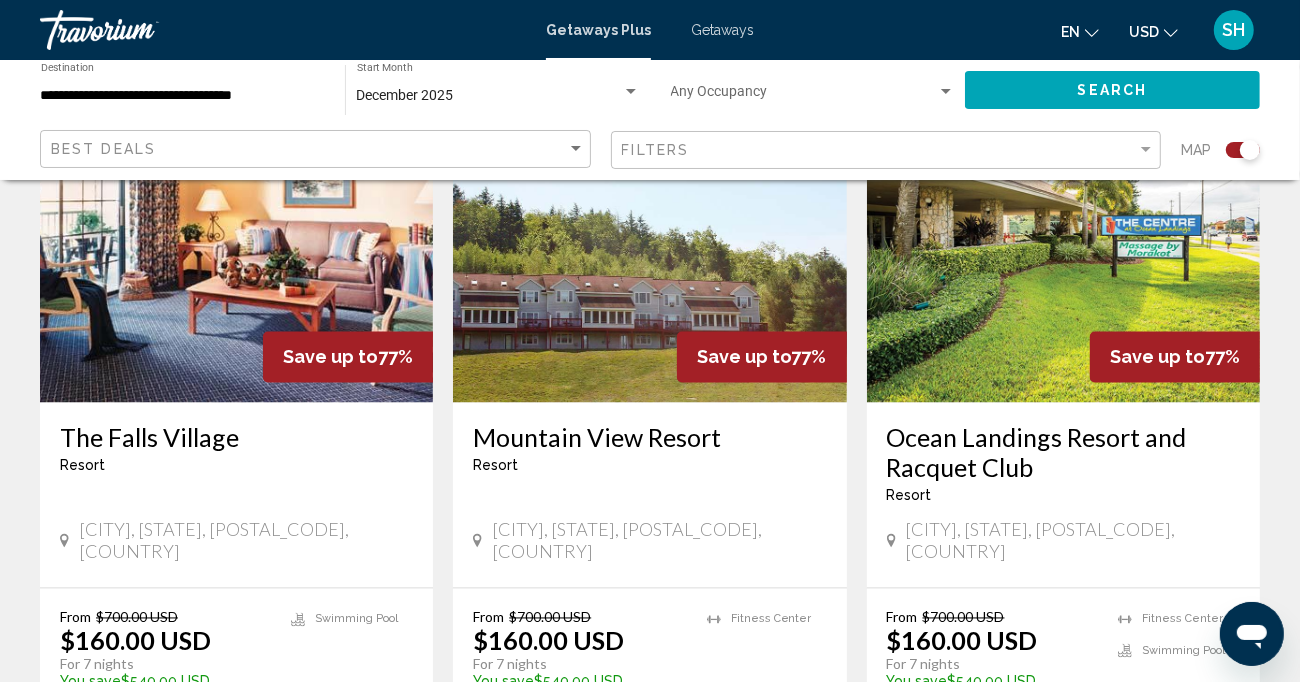 click at bounding box center [649, 243] 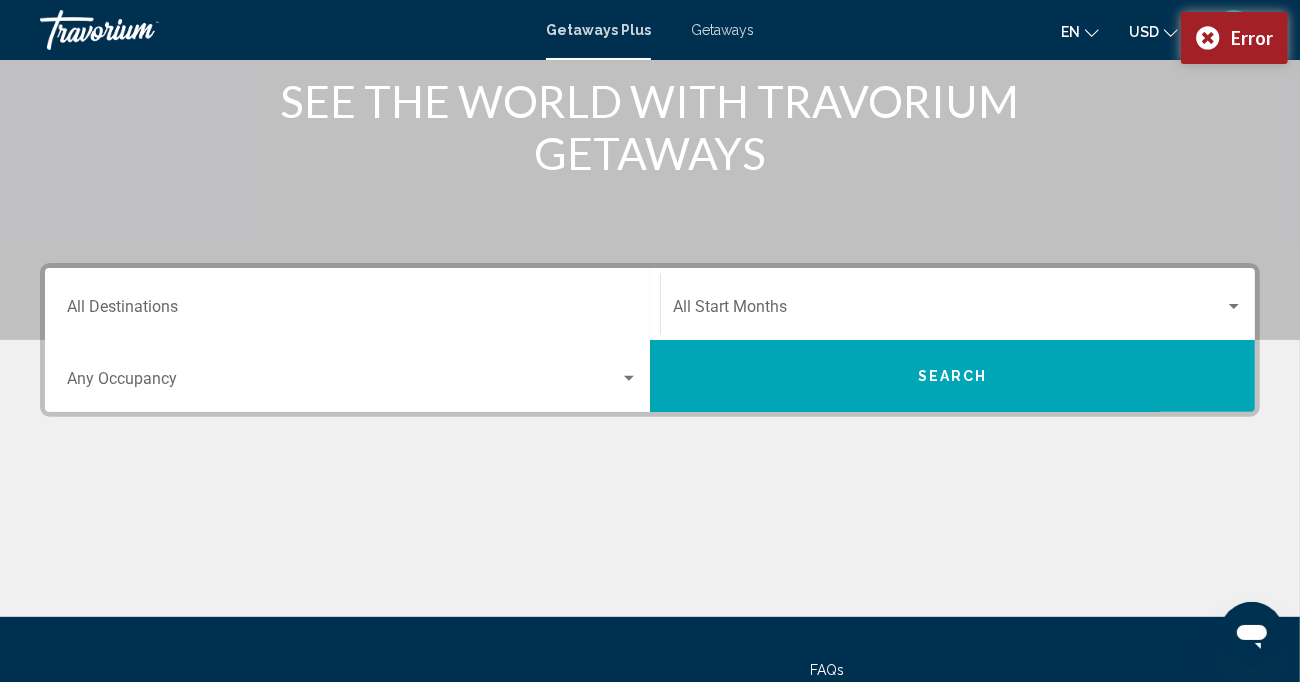 scroll, scrollTop: 438, scrollLeft: 0, axis: vertical 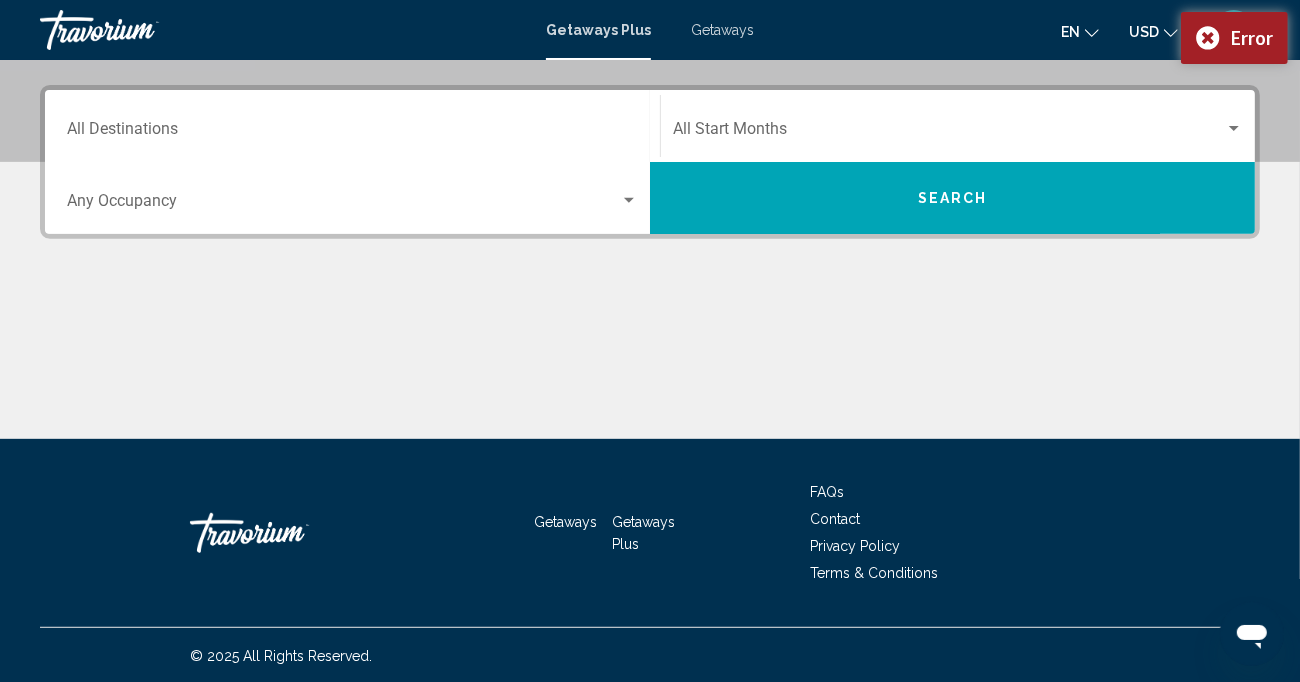 click on "Destination All Destinations" at bounding box center (352, 126) 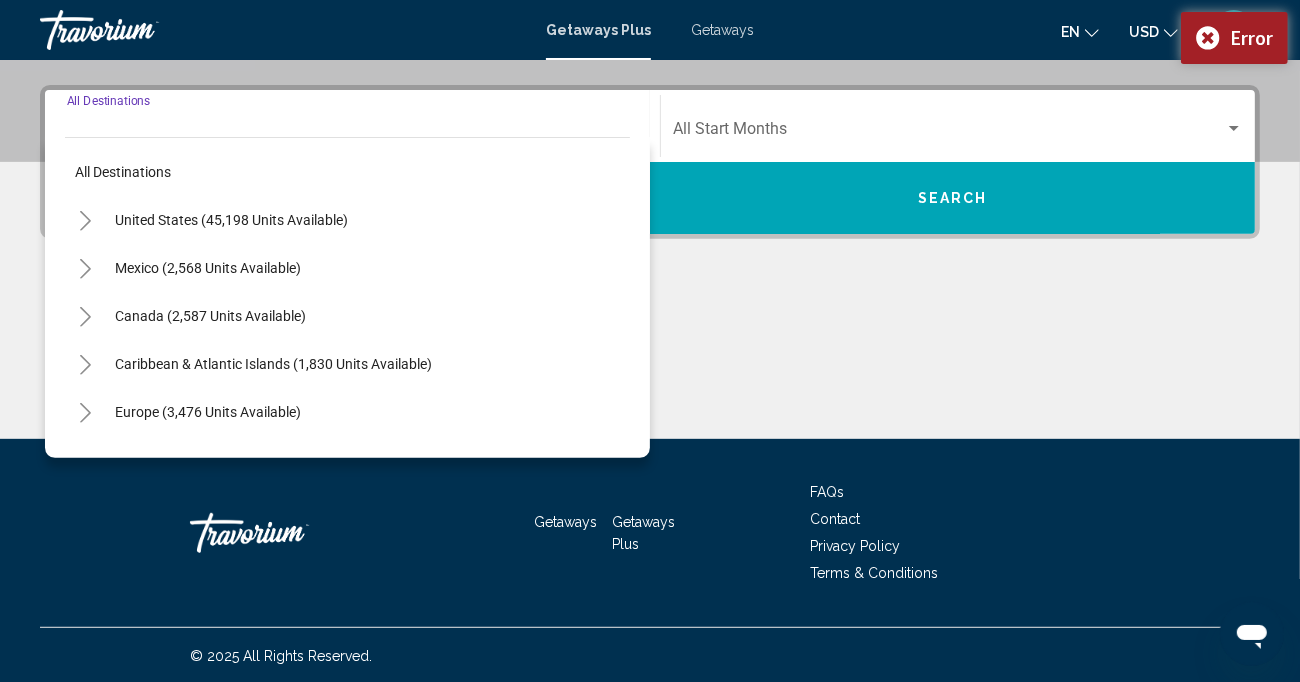 click on "United States (45,198 units available)" at bounding box center [208, 268] 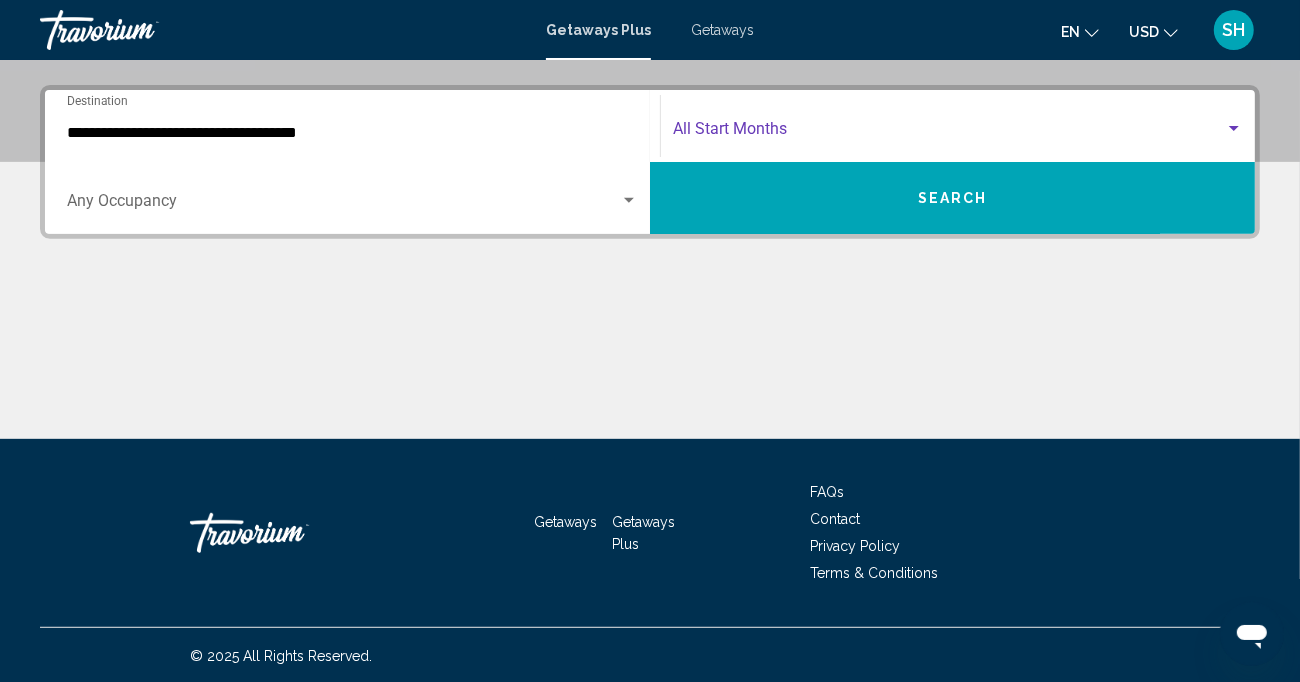 click at bounding box center (949, 133) 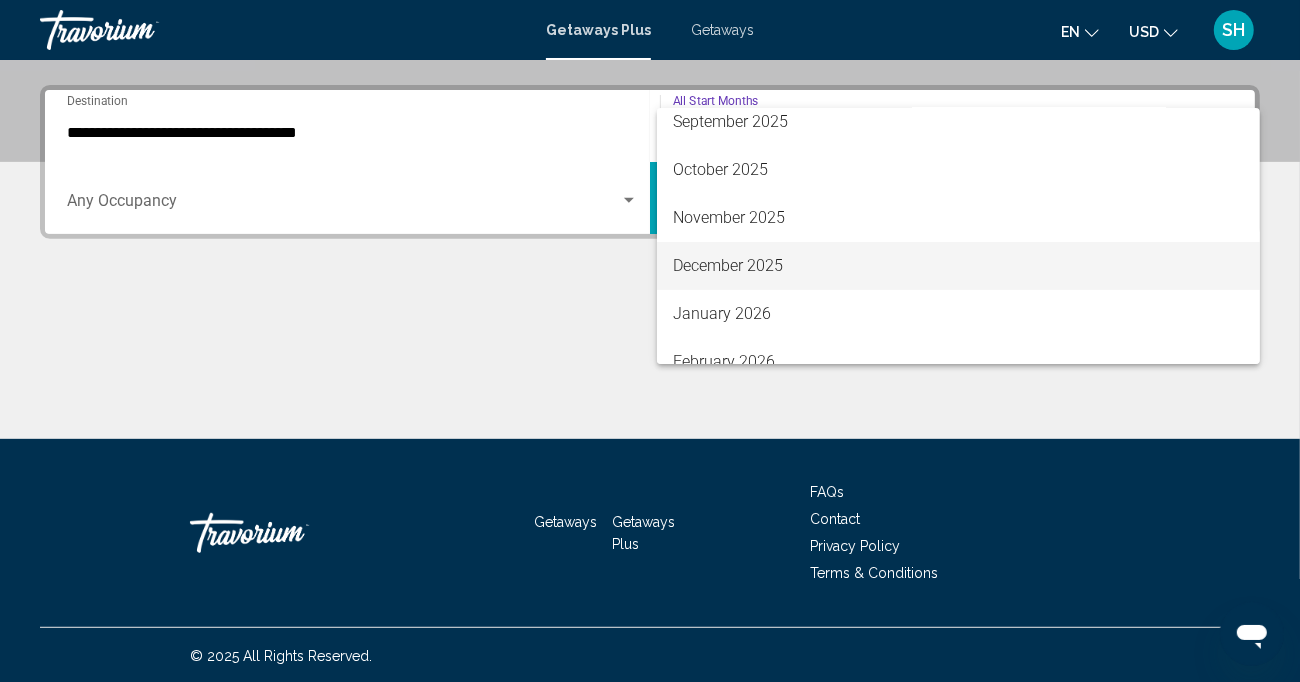 scroll, scrollTop: 200, scrollLeft: 0, axis: vertical 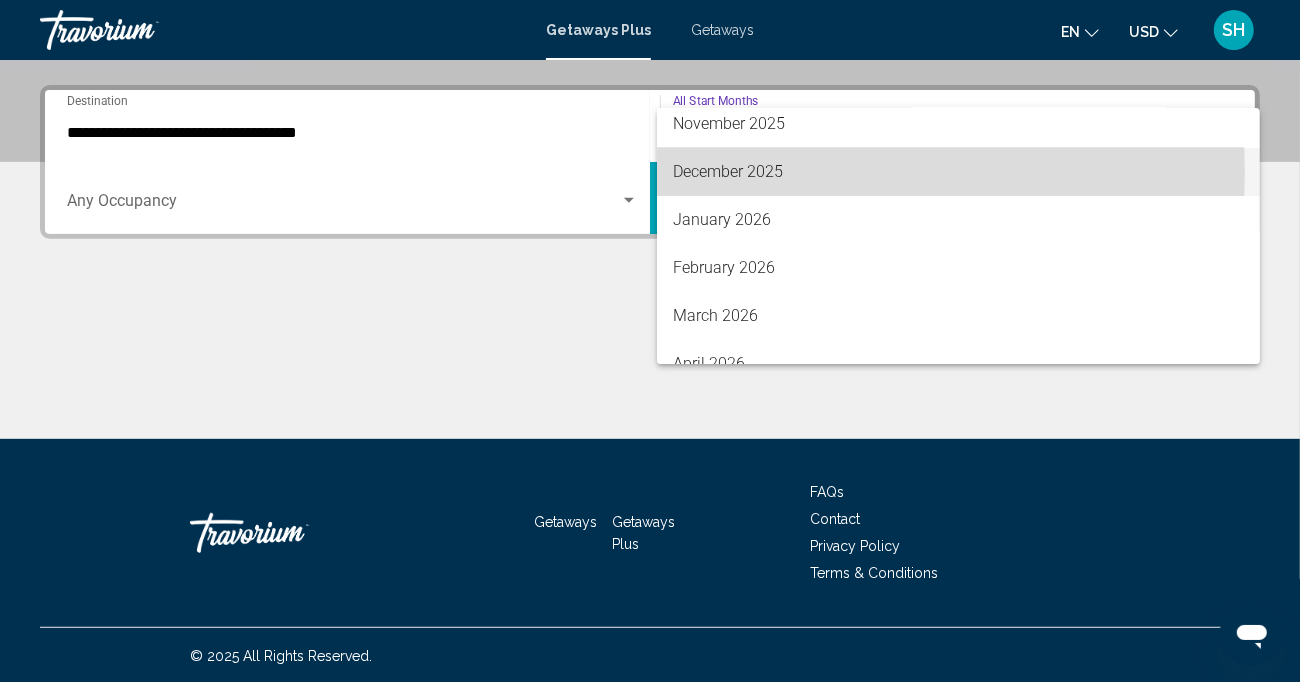 click on "December 2025" at bounding box center (958, 172) 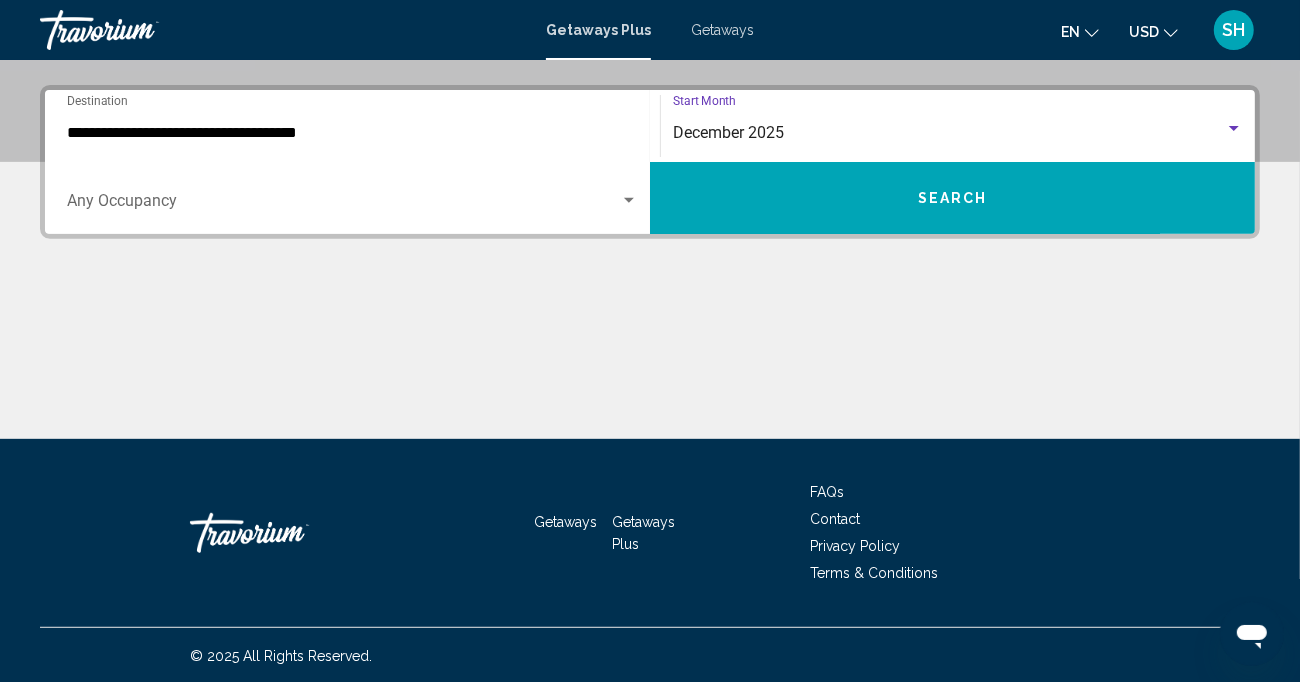click on "Search" at bounding box center [952, 198] 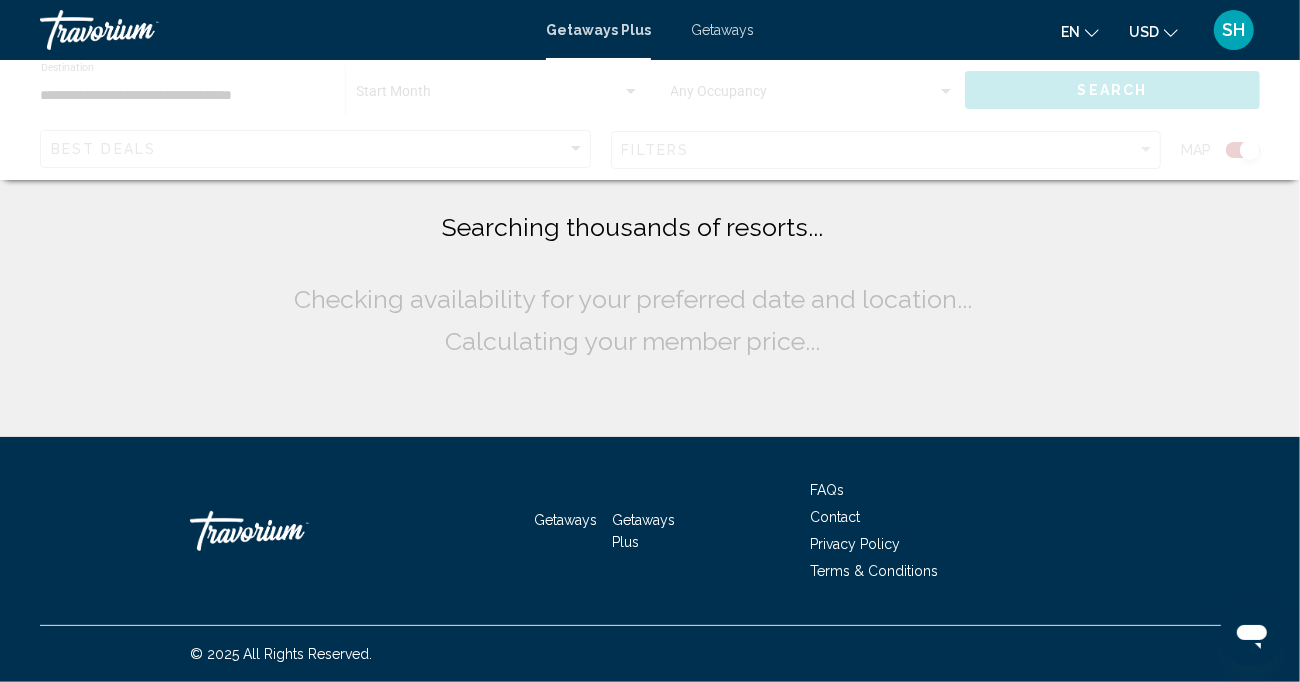 scroll, scrollTop: 0, scrollLeft: 0, axis: both 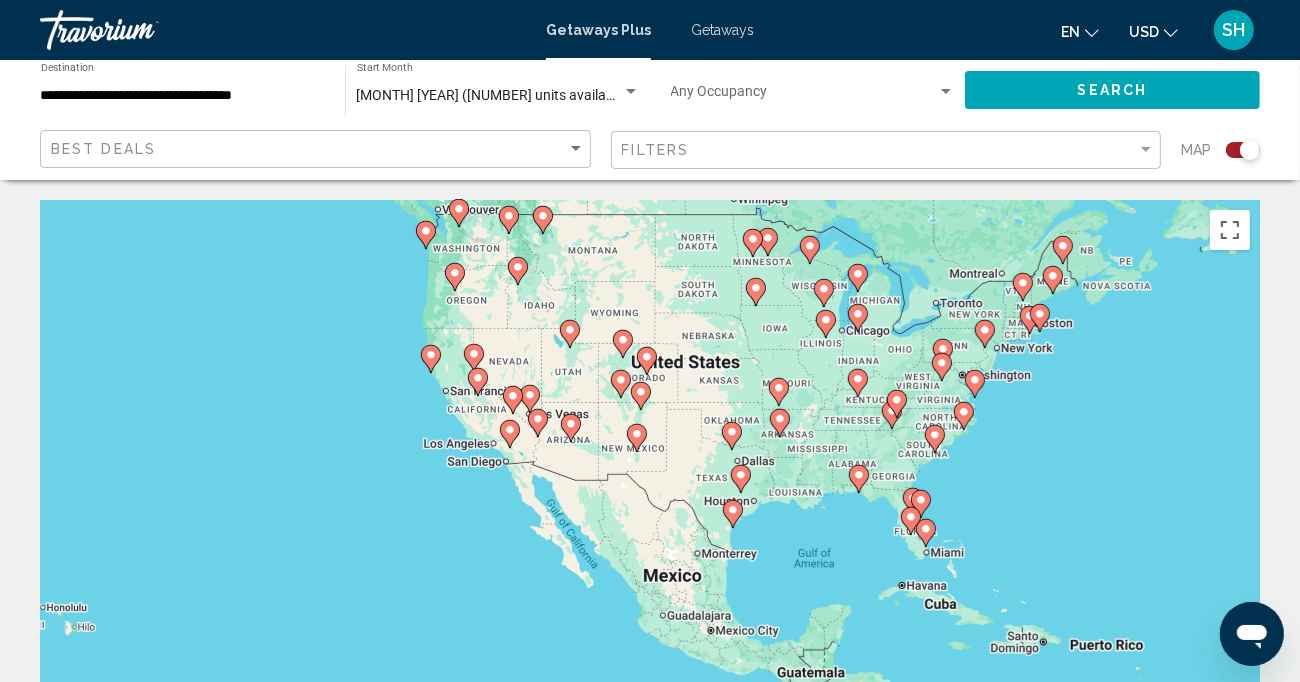 click 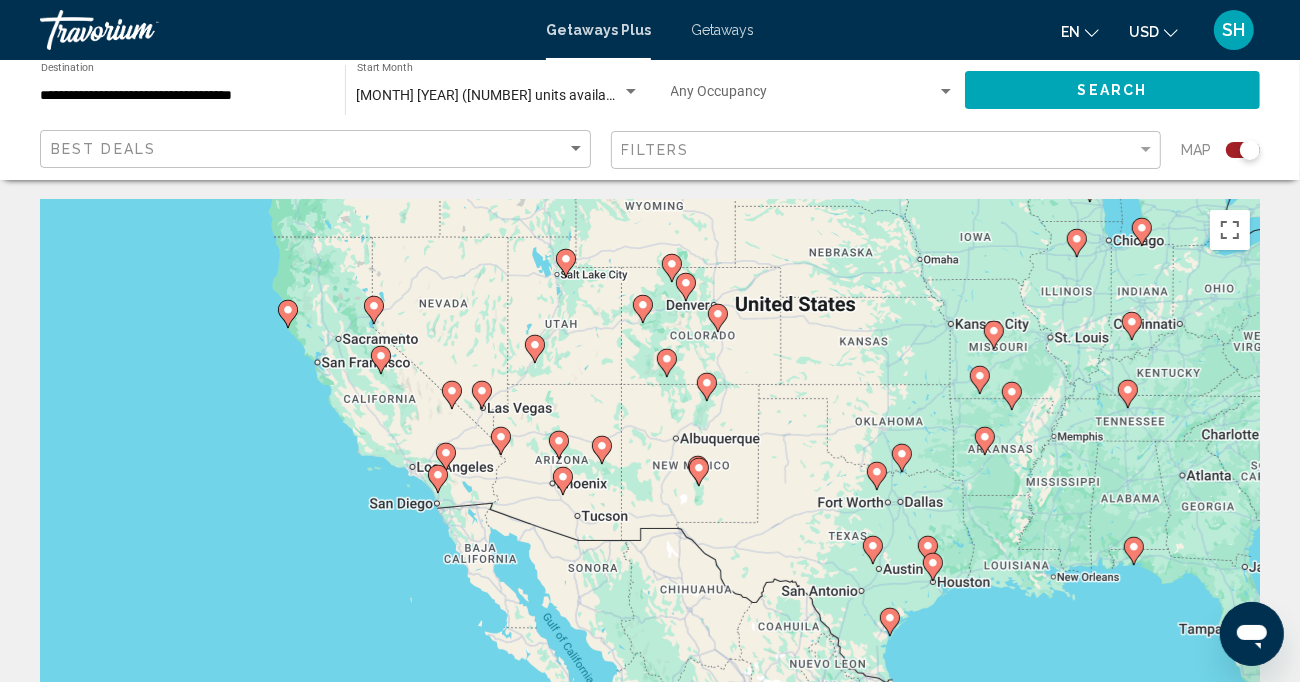 drag, startPoint x: 520, startPoint y: 431, endPoint x: 158, endPoint y: 260, distance: 400.35608 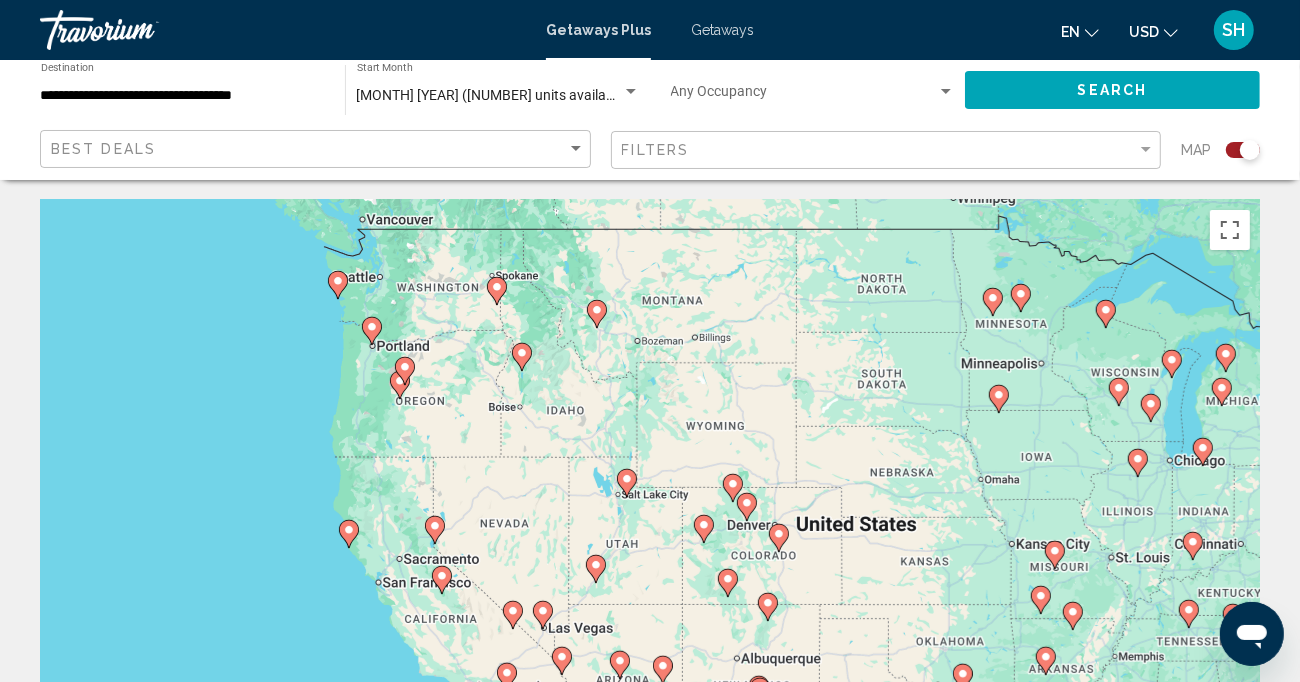 drag, startPoint x: 377, startPoint y: 284, endPoint x: 439, endPoint y: 506, distance: 230.49512 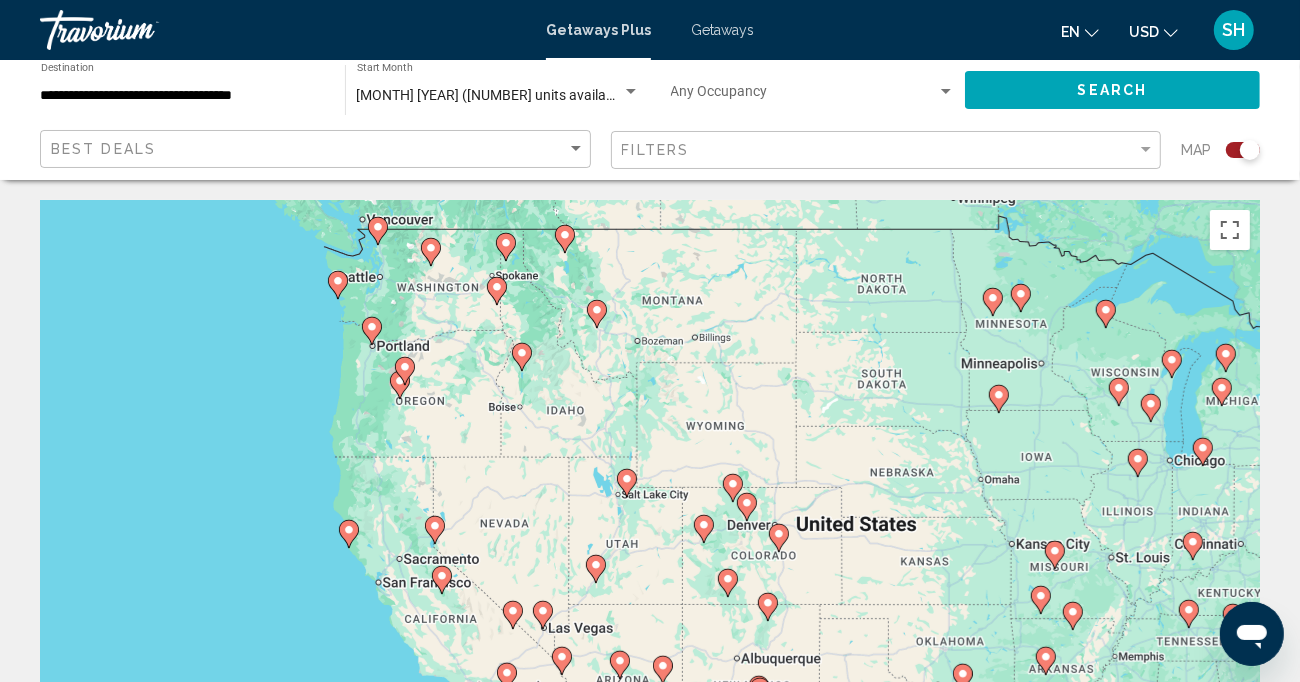 click 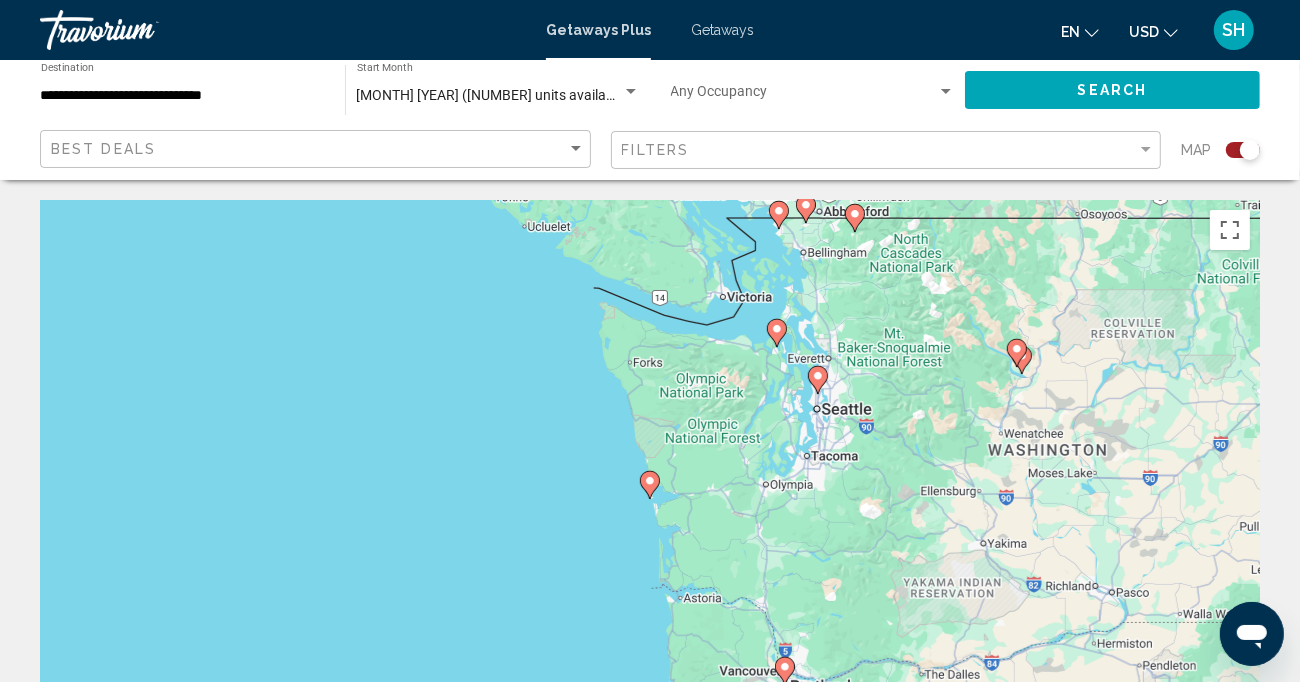 click 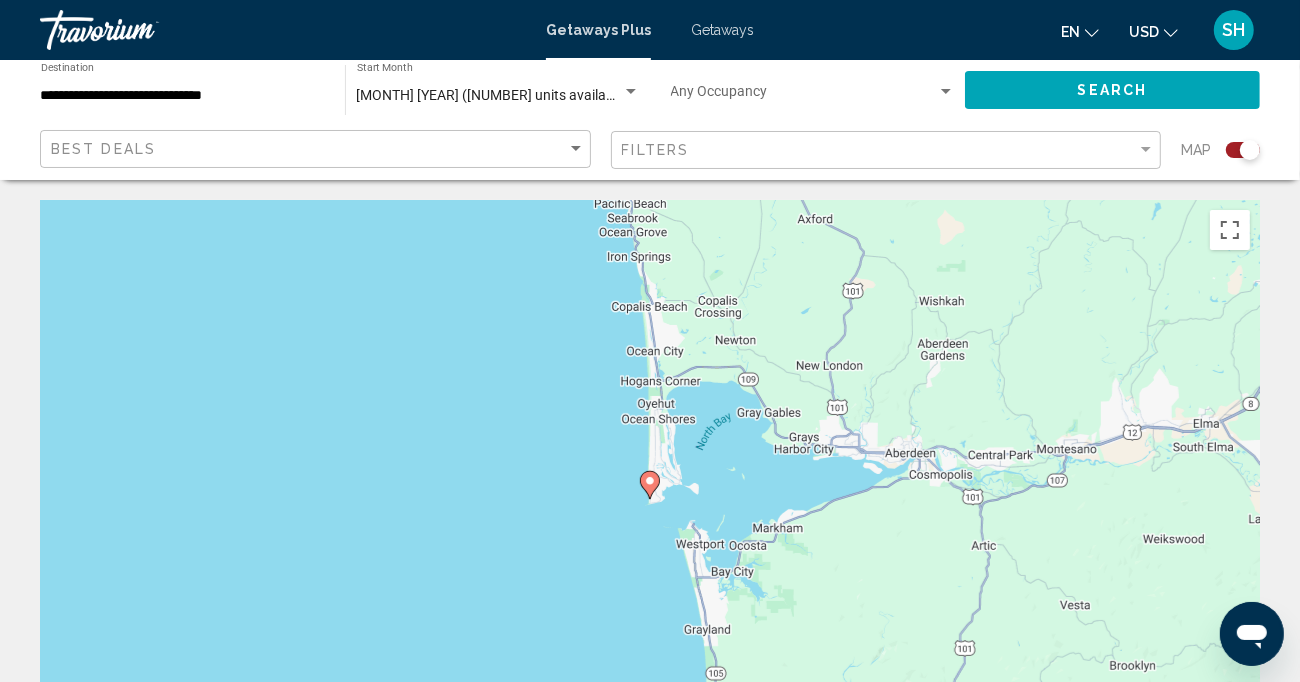click 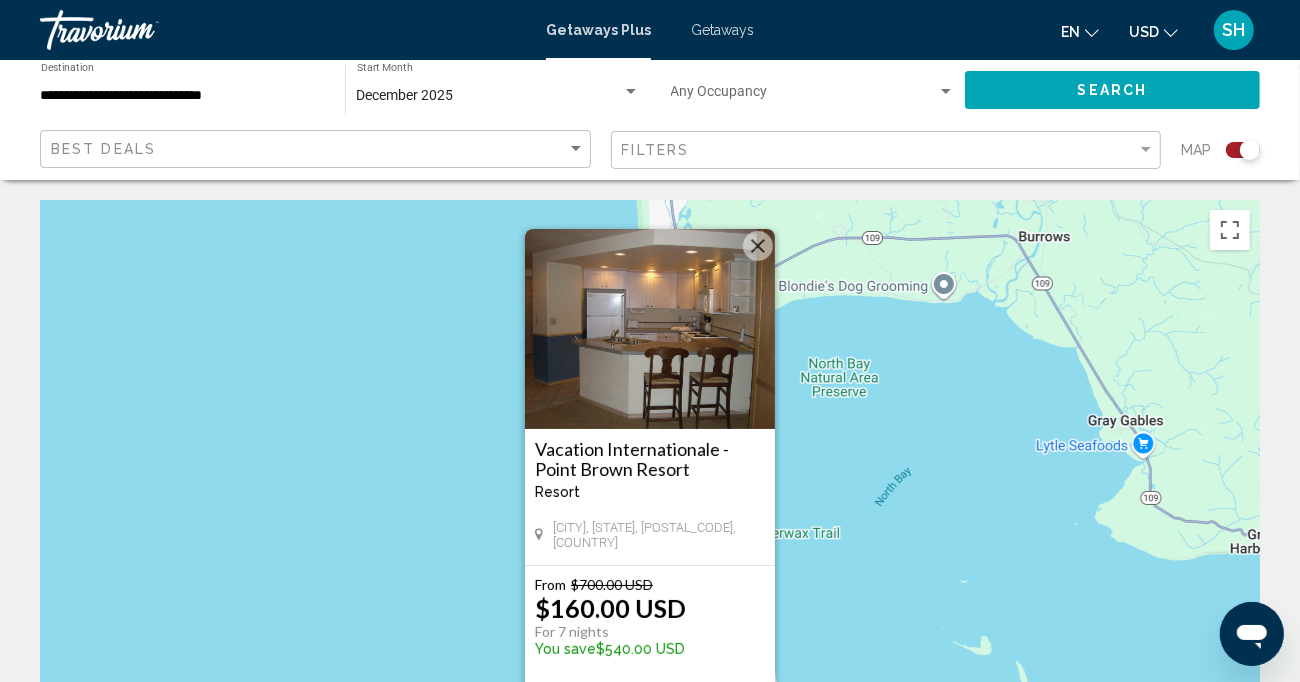 click at bounding box center (650, 329) 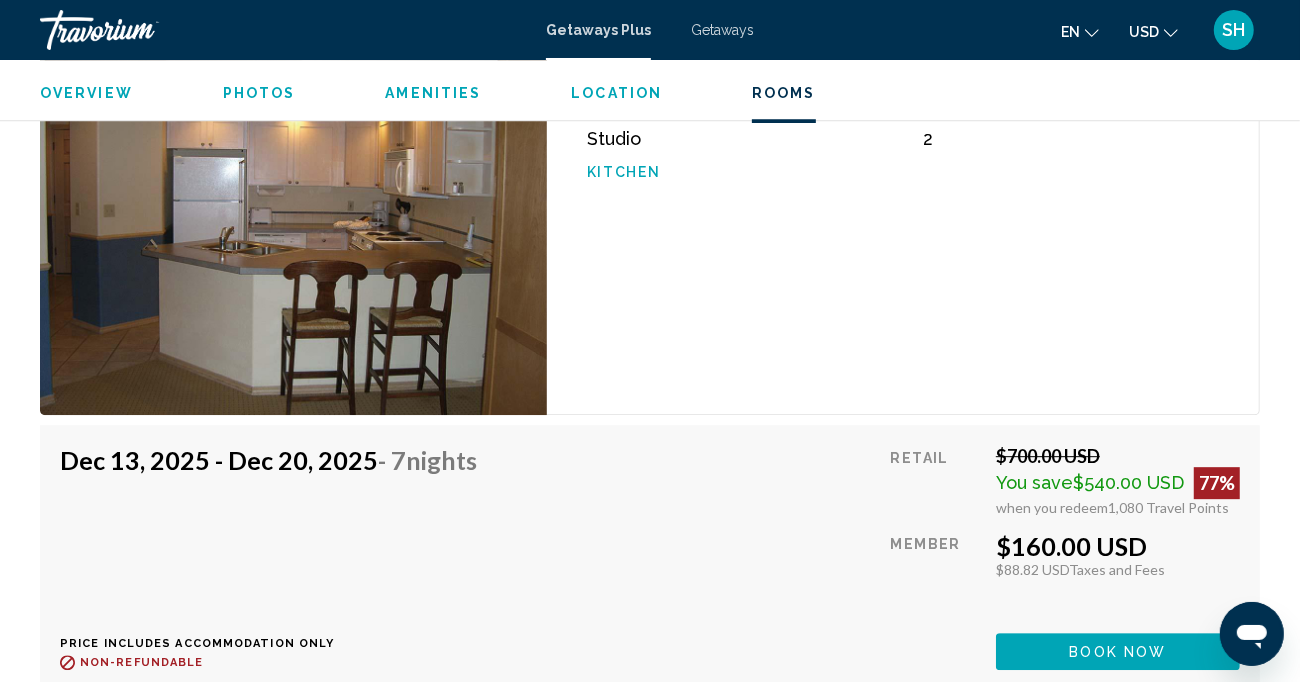 scroll, scrollTop: 3182, scrollLeft: 0, axis: vertical 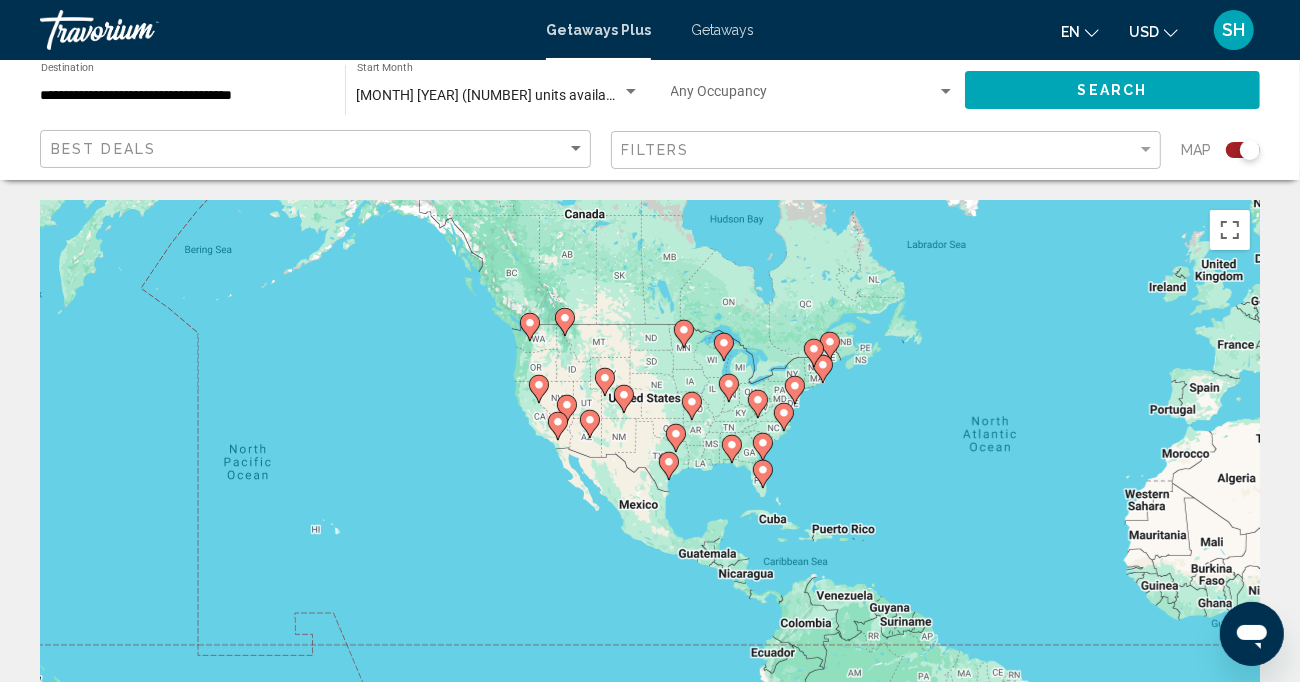 drag, startPoint x: 601, startPoint y: 432, endPoint x: 1009, endPoint y: 399, distance: 409.3324 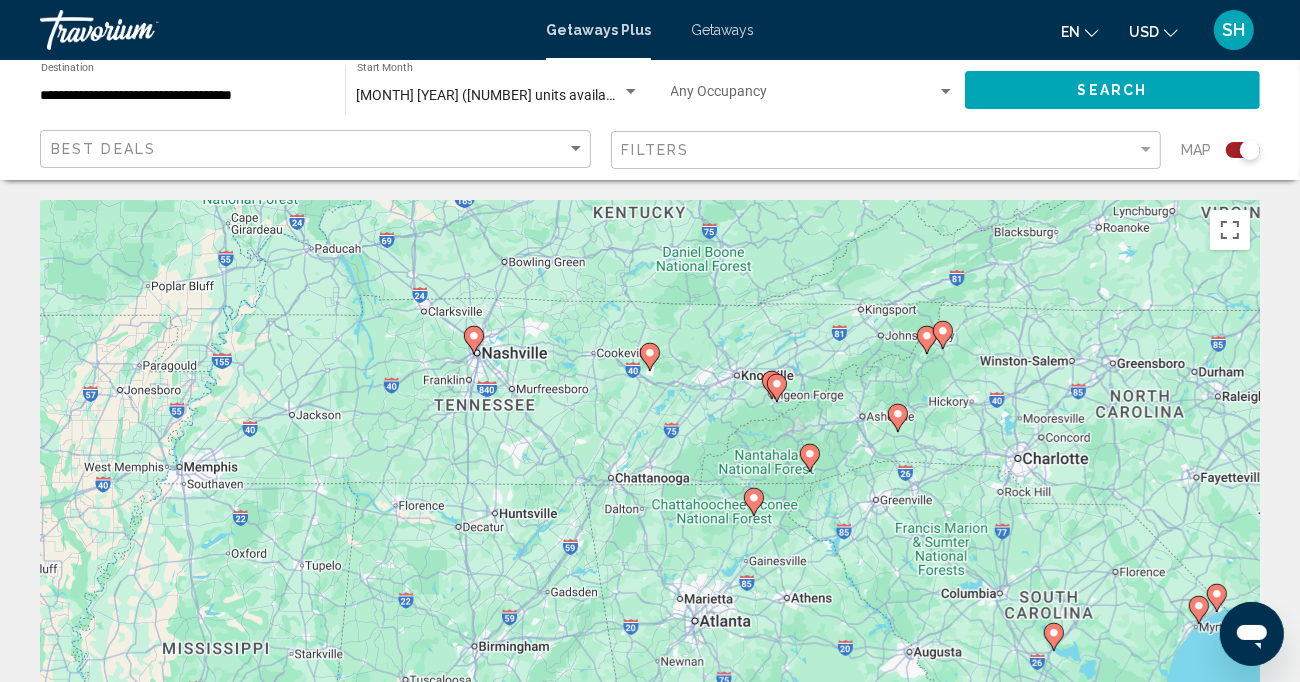 click 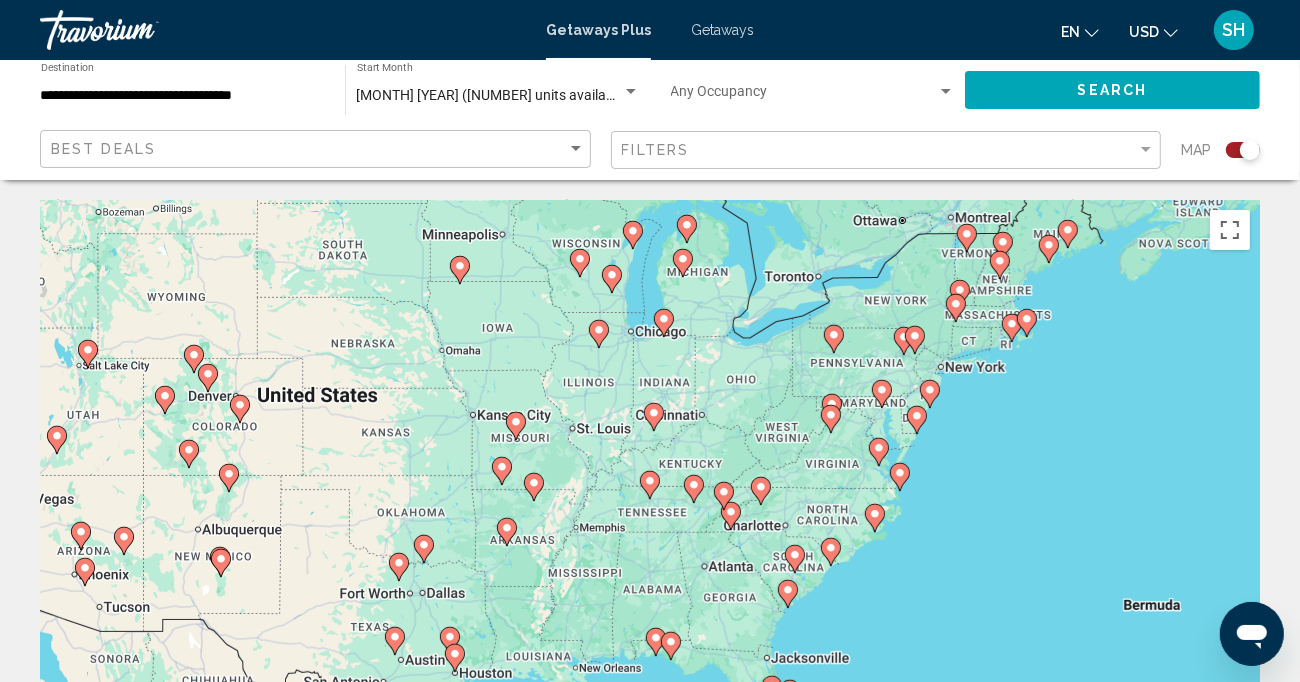 click 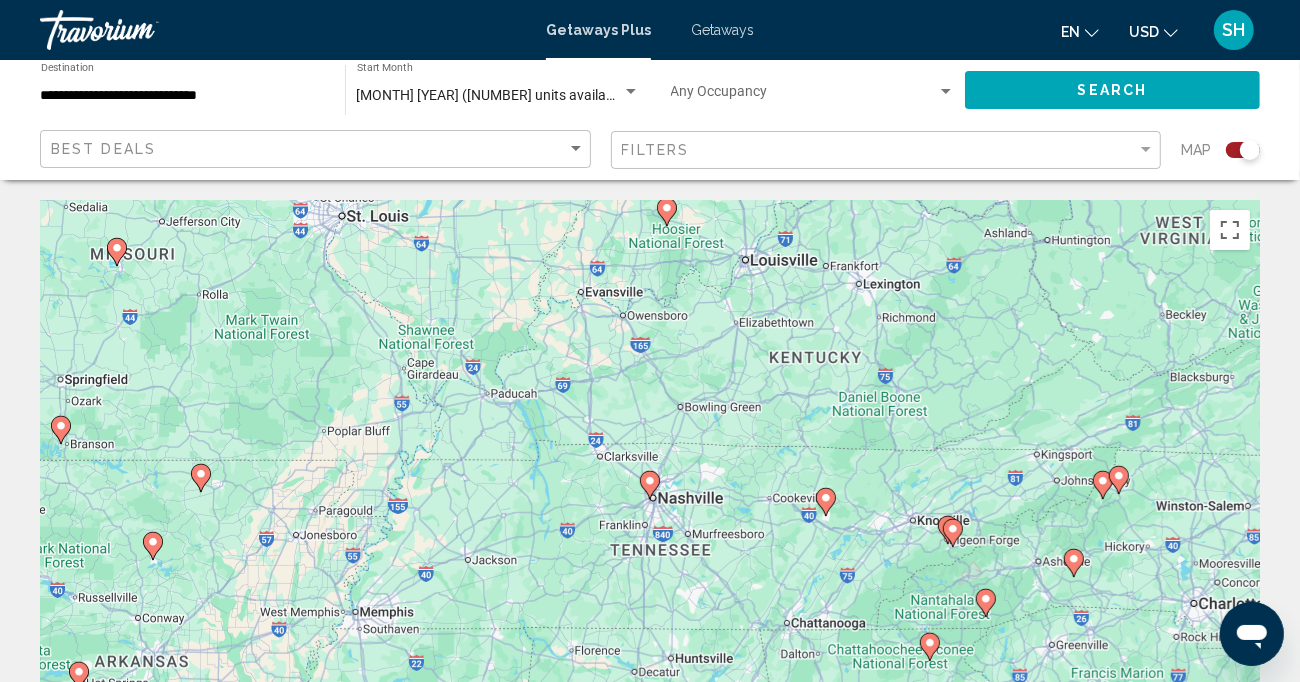 click 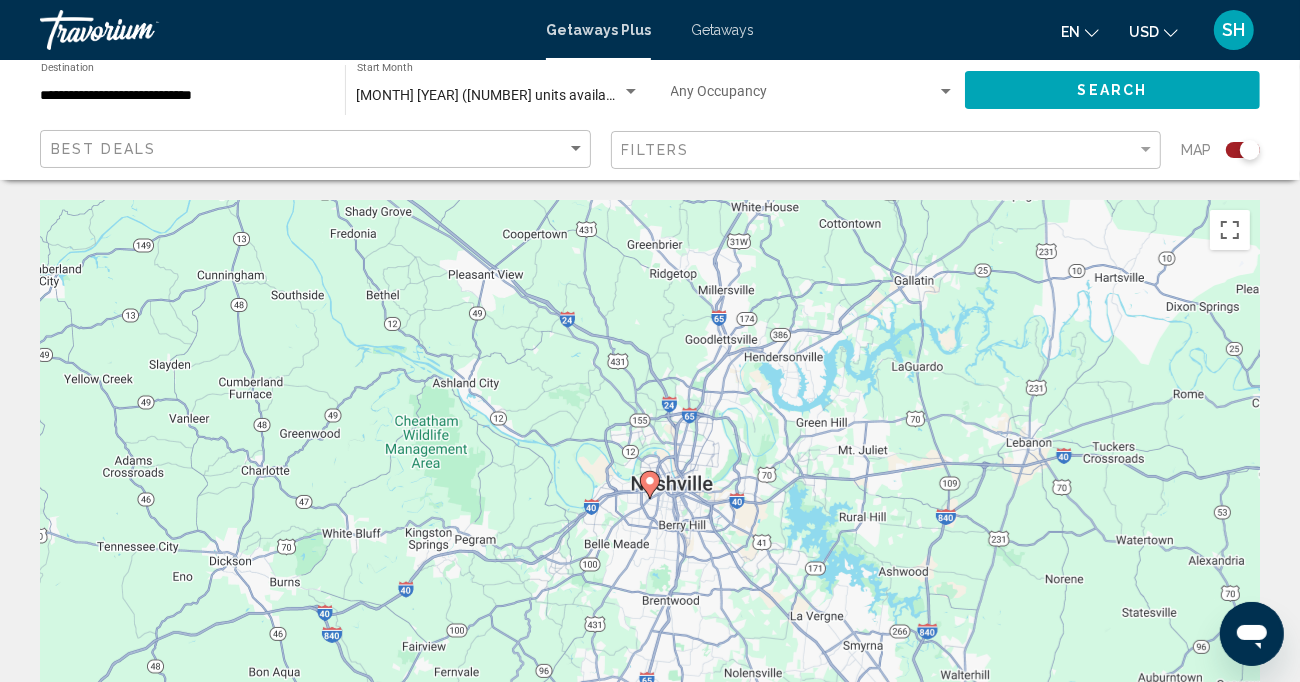 click 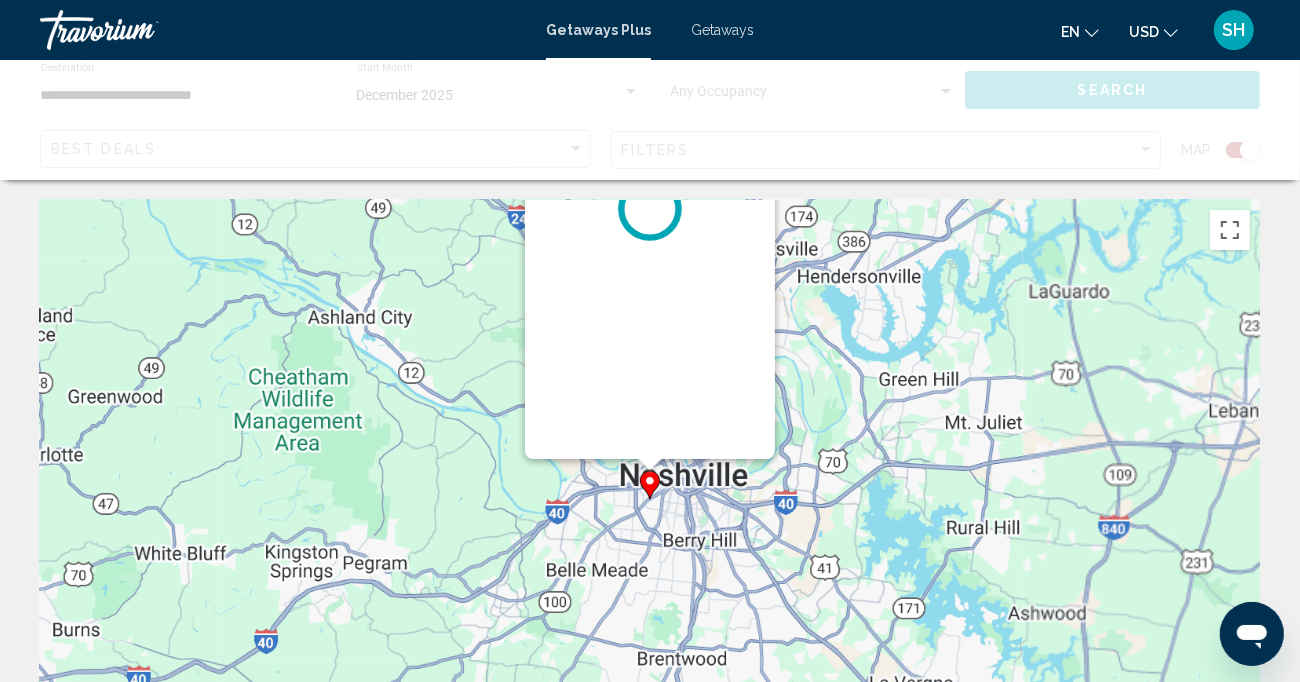 click on "To activate drag with keyboard, press Alt + Enter. Once in keyboard drag state, use the arrow keys to move the marker. To complete the drag, press the Enter key. To cancel, press Escape." at bounding box center [1260, 500] 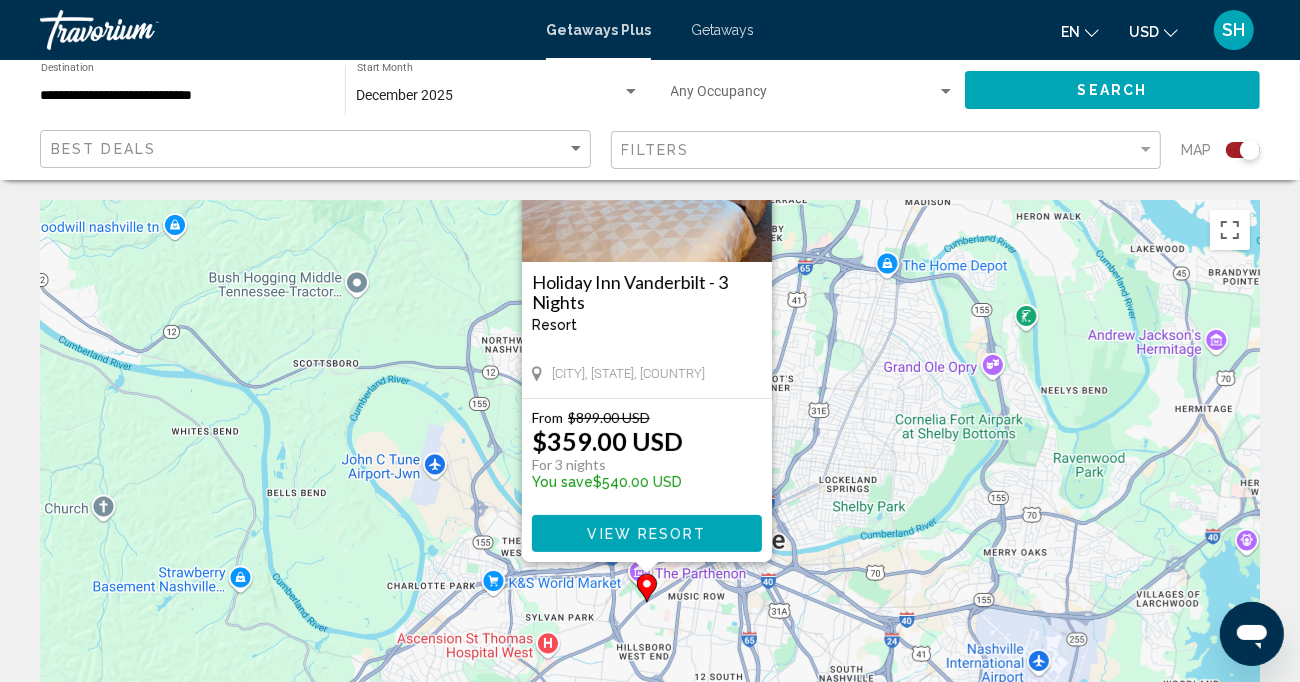 click on "View Resort" at bounding box center [646, 533] 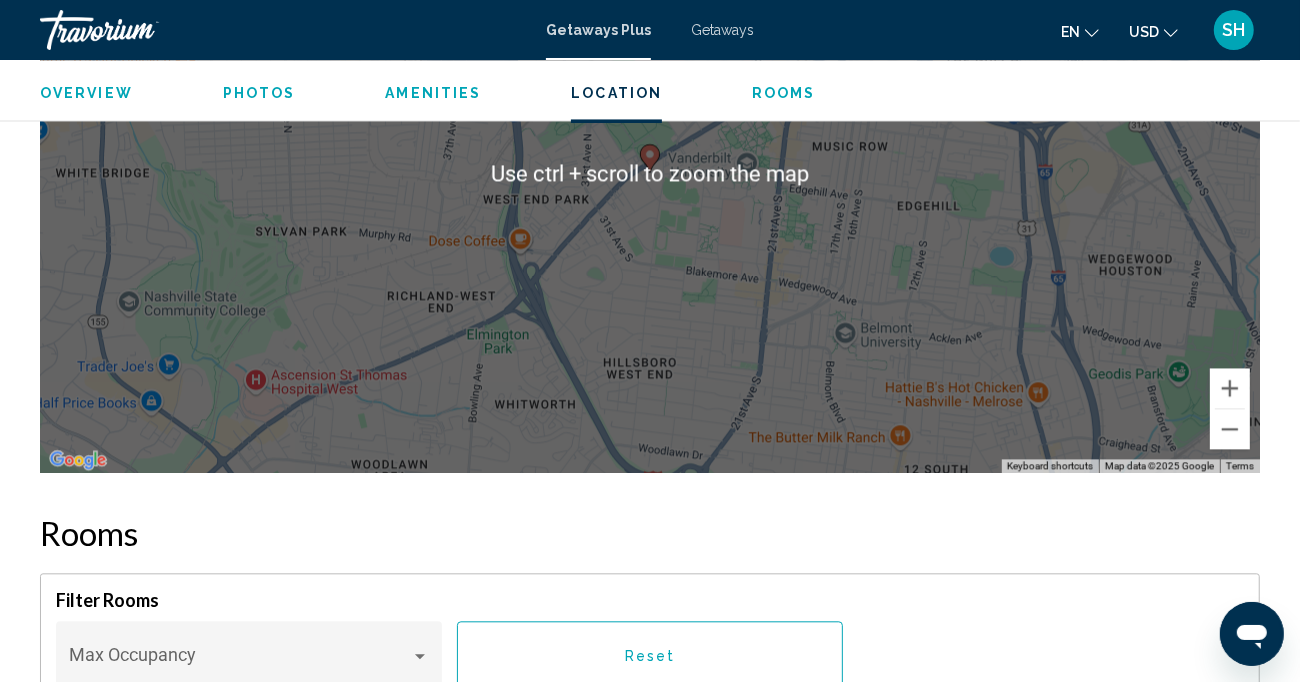 scroll, scrollTop: 2826, scrollLeft: 0, axis: vertical 